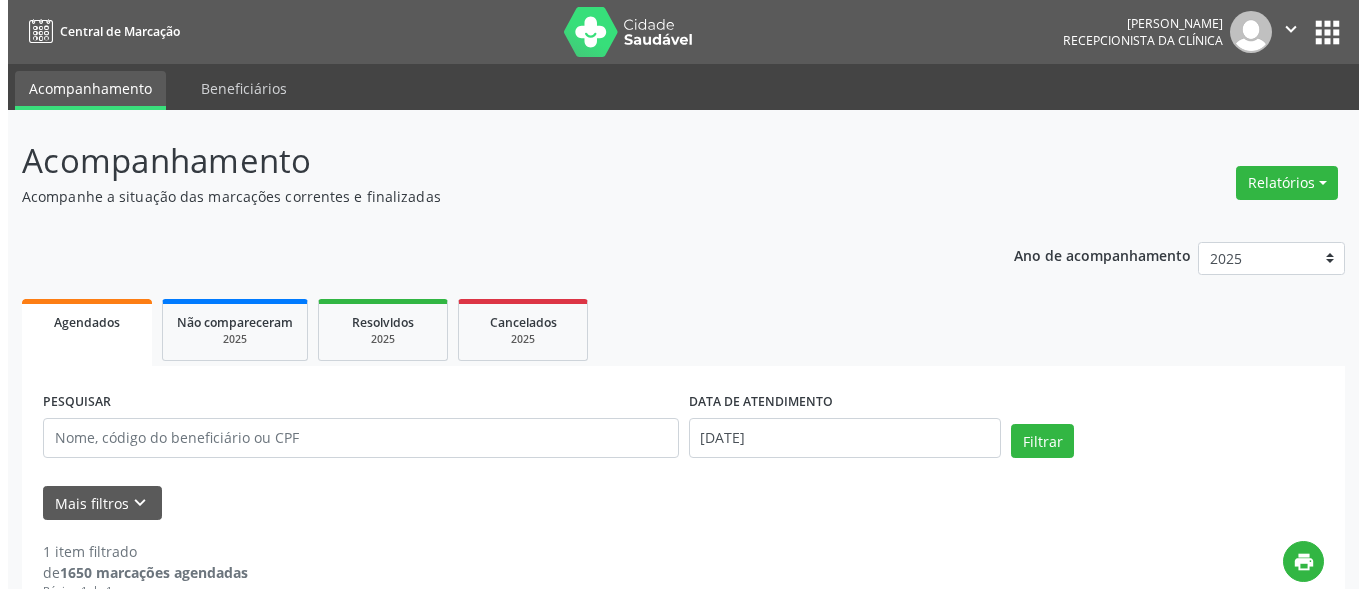scroll, scrollTop: 0, scrollLeft: 0, axis: both 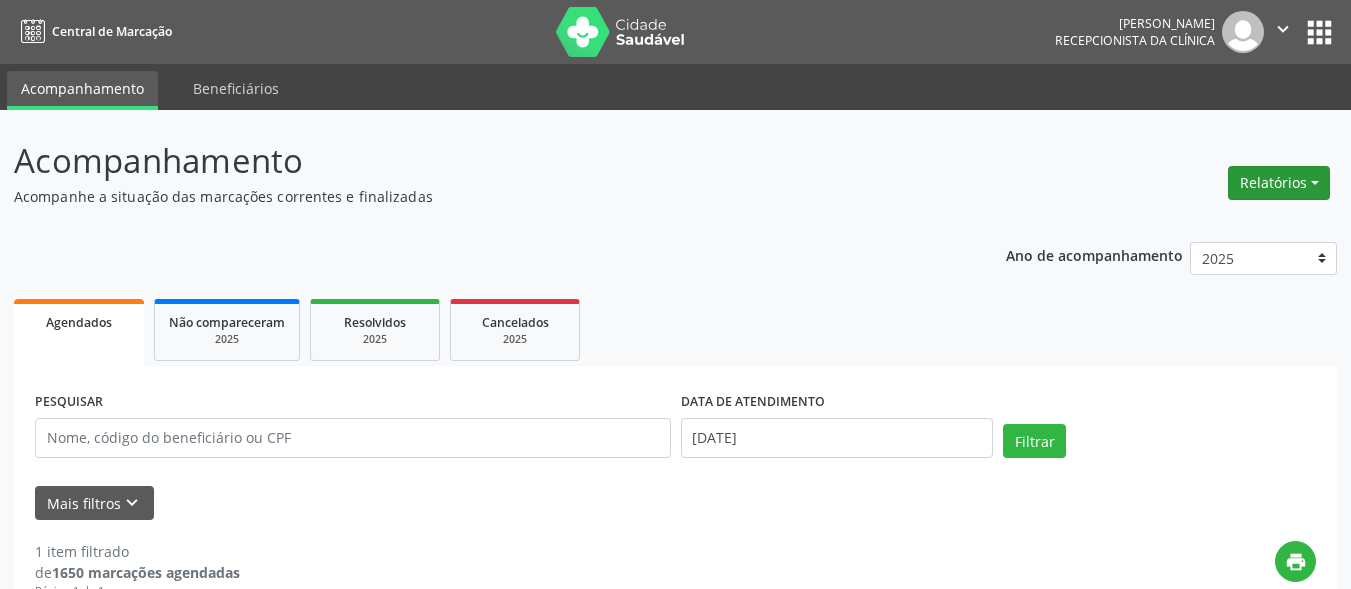 click on "Relatórios" at bounding box center [1279, 183] 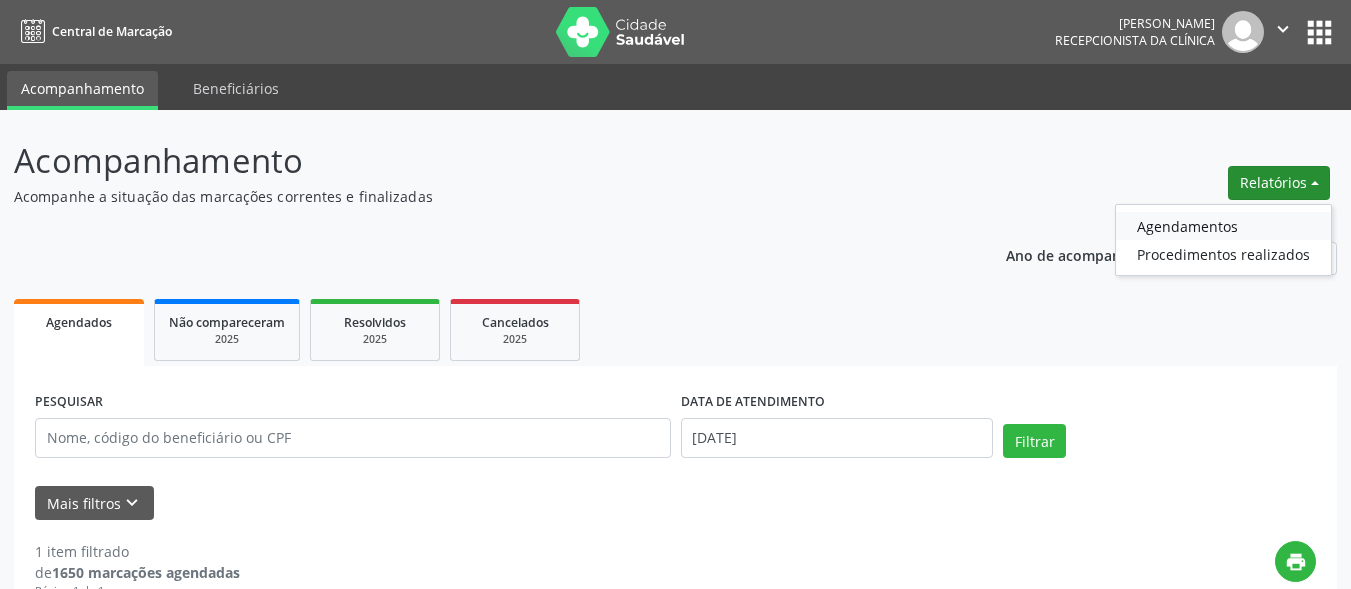 click on "Agendamentos" at bounding box center (1223, 226) 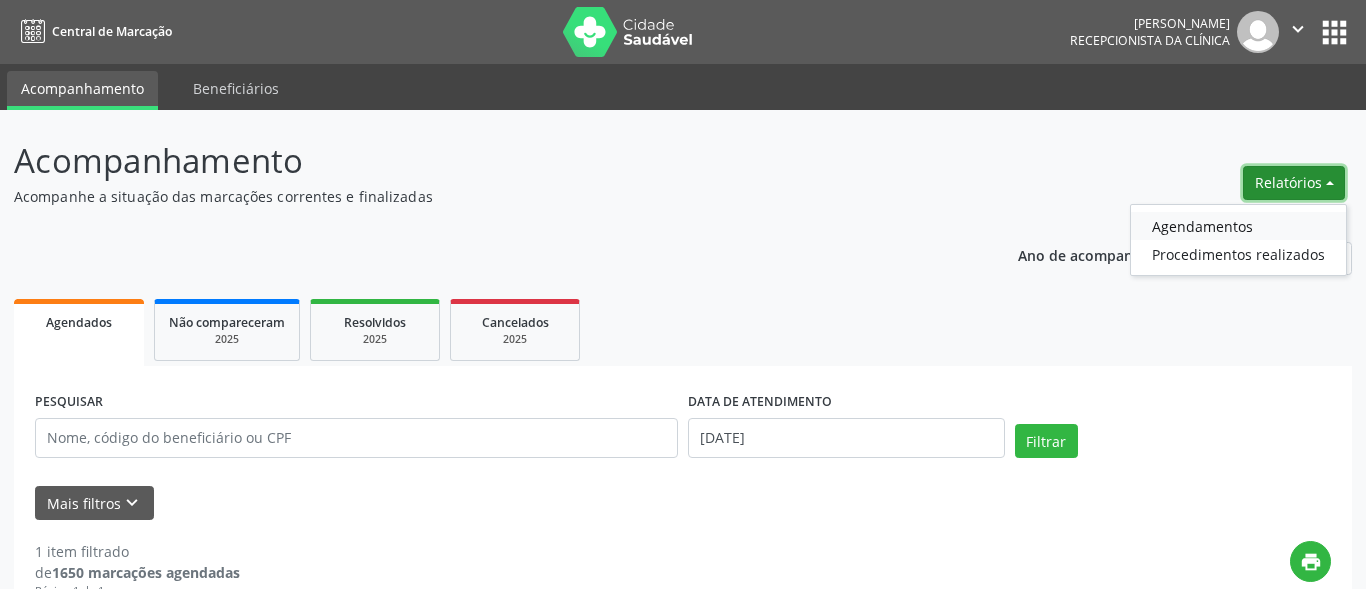select on "6" 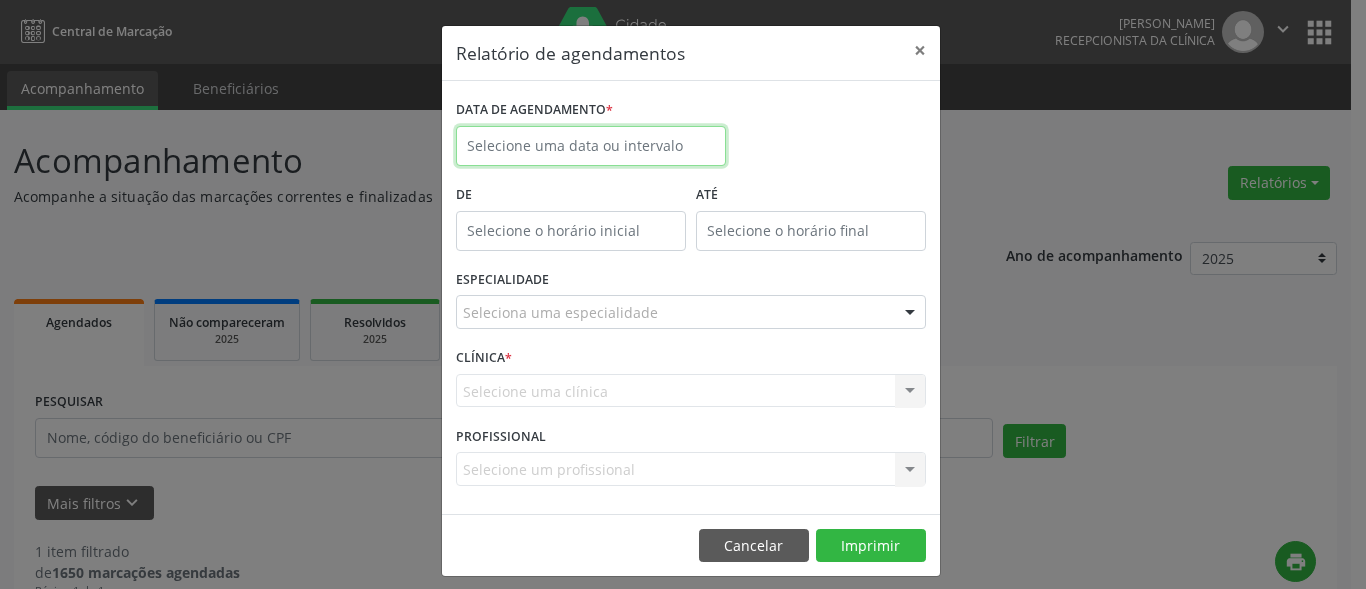 click at bounding box center (591, 146) 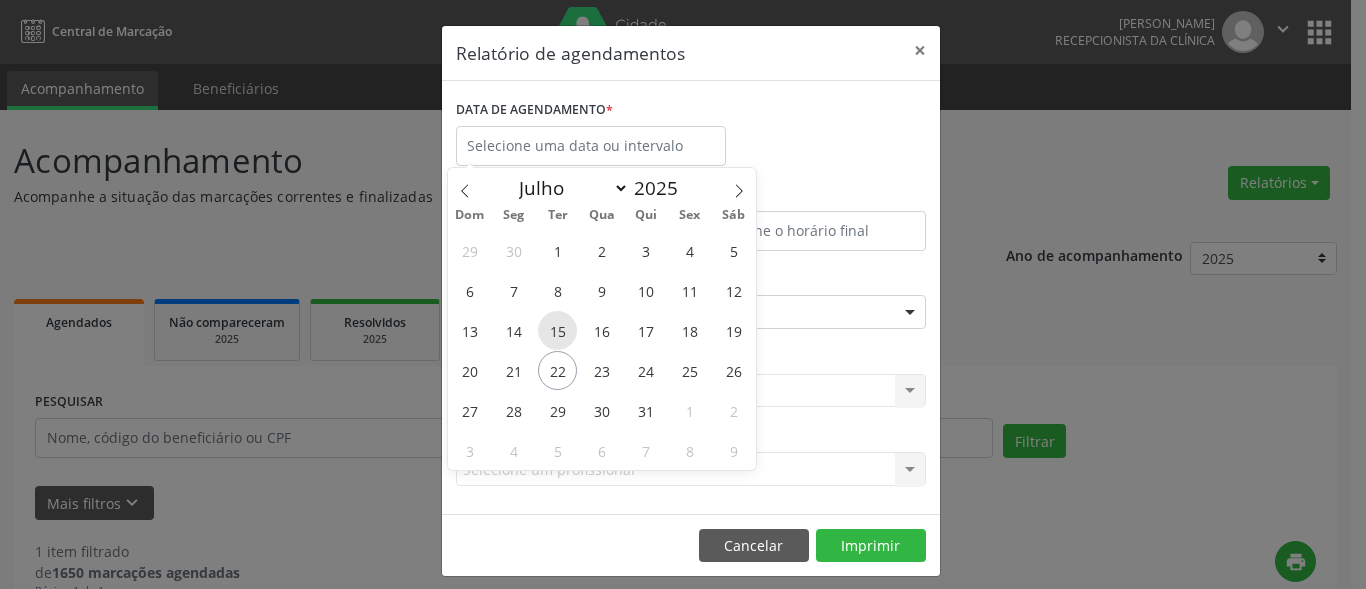 click on "15" at bounding box center [557, 330] 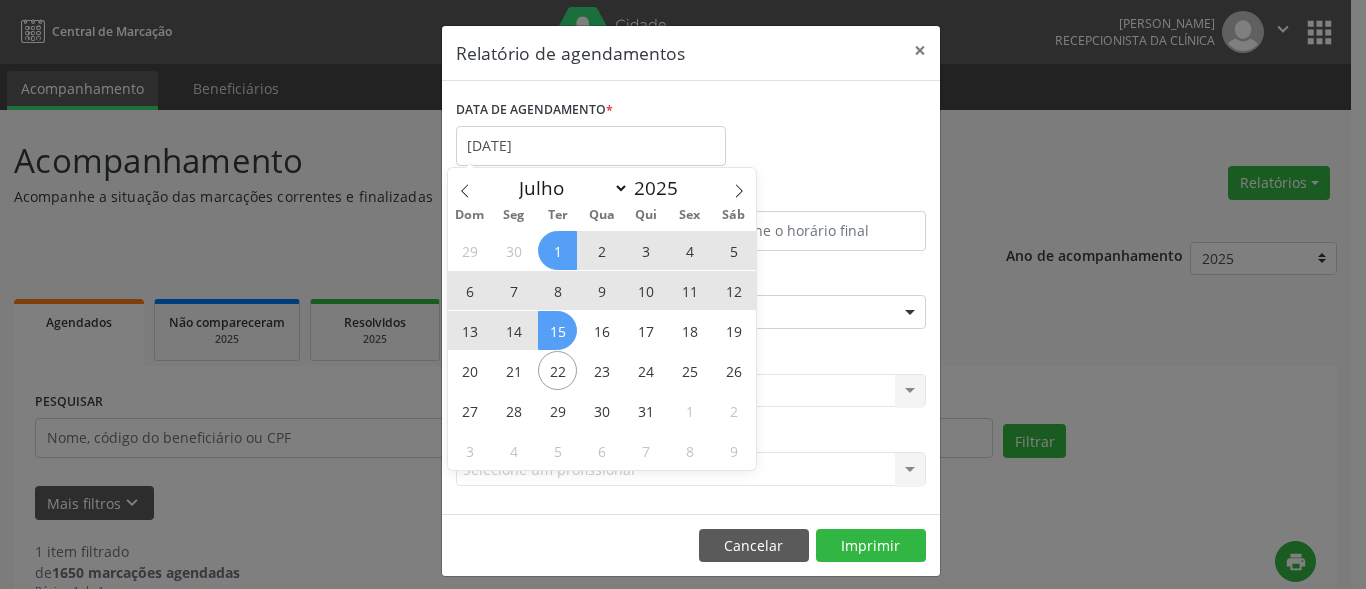click on "1" at bounding box center (557, 250) 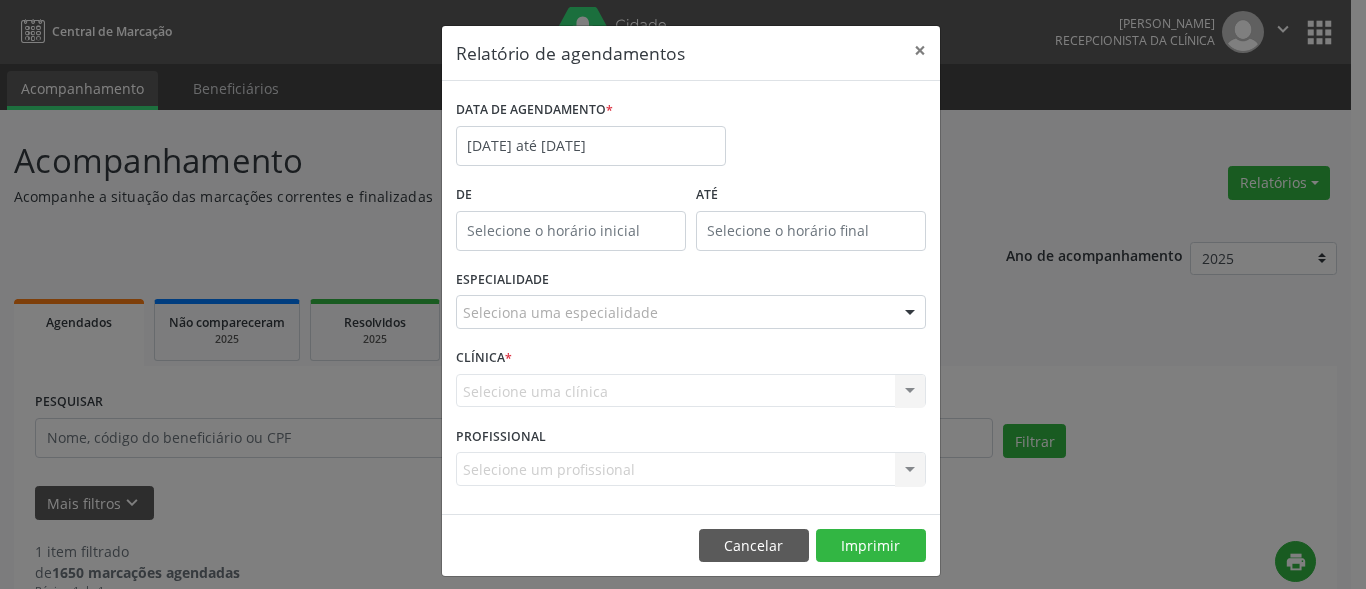 click on "De" at bounding box center (571, 195) 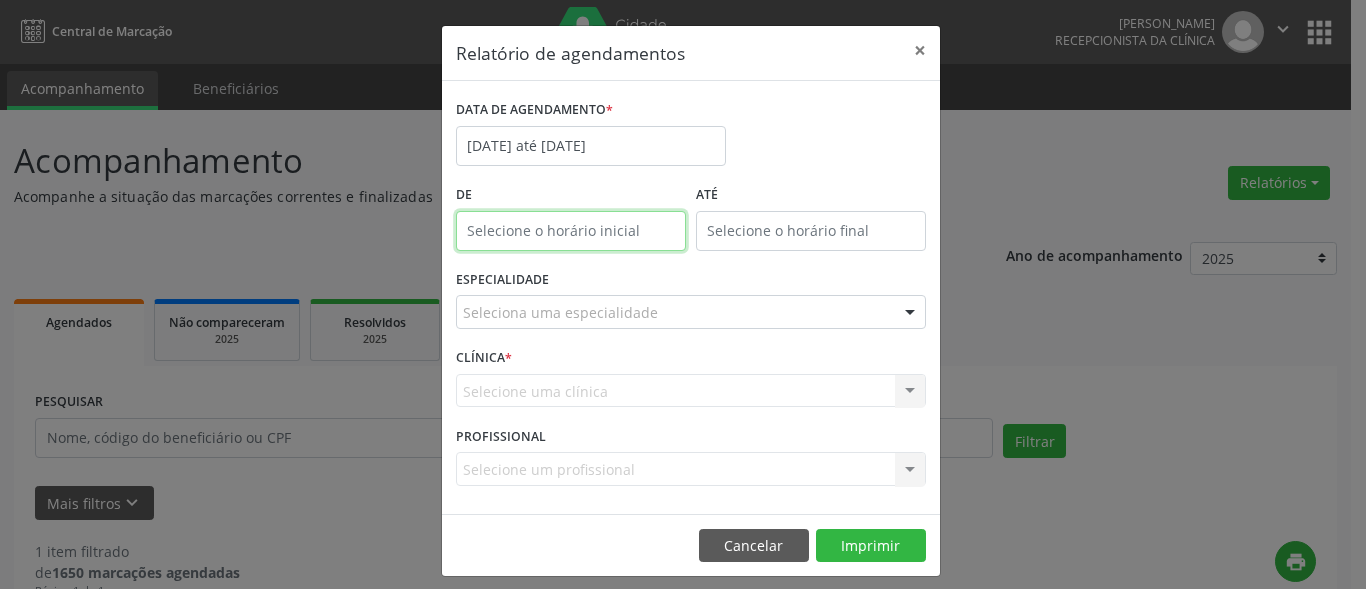 click at bounding box center [571, 231] 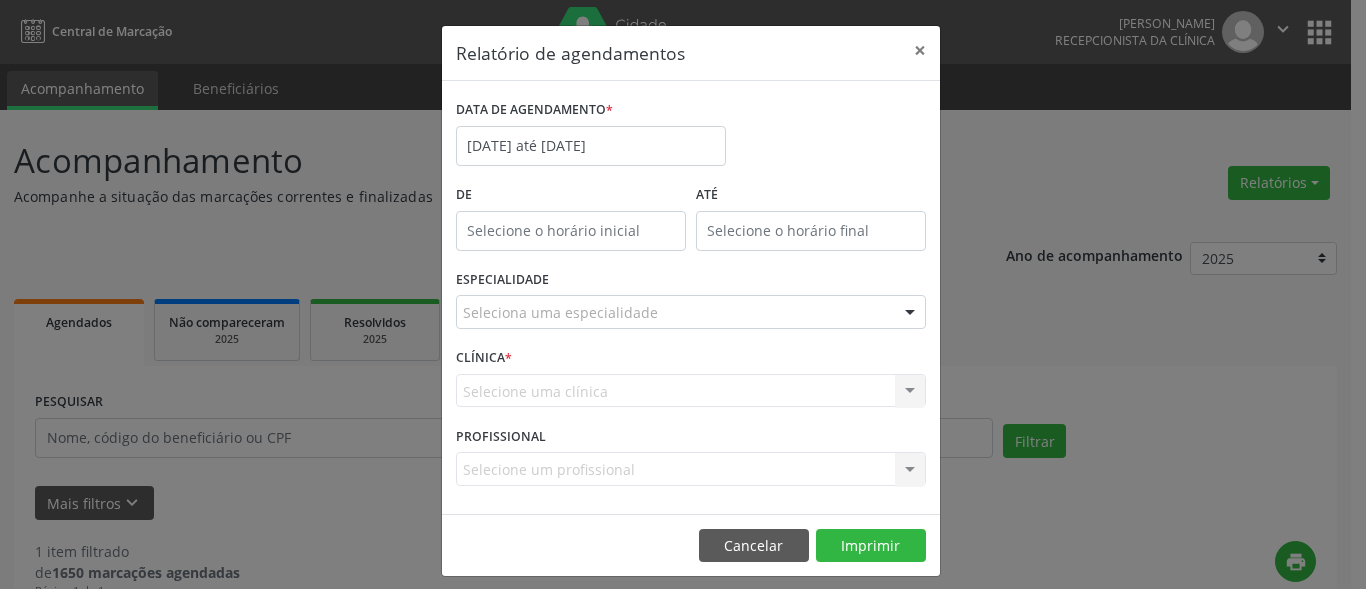 type on "12:00" 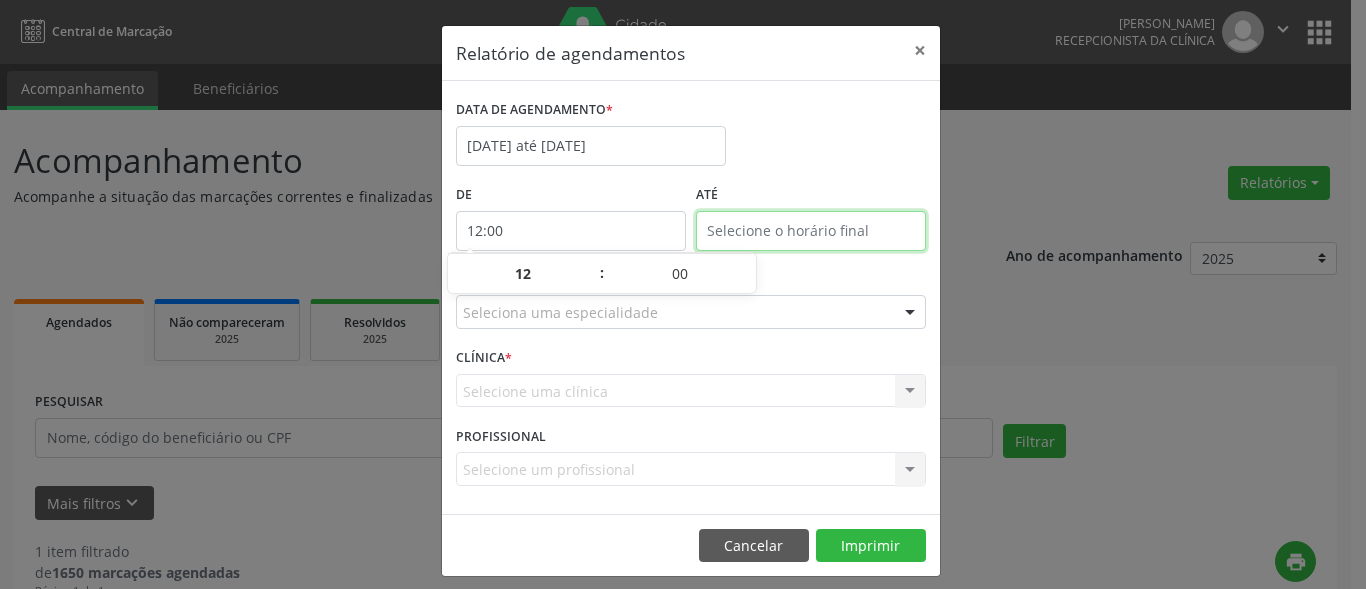 click on "Central de Marcação
[PERSON_NAME]
Recepcionista da clínica

Configurações
Sair
apps
Acompanhamento
Beneficiários
Acompanhamento
Acompanhe a situação das marcações correntes e finalizadas
Relatórios
Agendamentos
Procedimentos realizados
Ano de acompanhamento
2025 2024 2023 2022 2021   Agendados   Não compareceram
2025
Resolvidos
2025
Cancelados
2025
PESQUISAR
DATA DE ATENDIMENTO
[DATE]
Filtrar
UNIDADE EXECUTANTE
Selecione uma unidade
Todos as unidades   Clinica [GEOGRAPHIC_DATA] resultado encontrado para: "   "
Não há nenhuma opção para ser exibida.
PROFISSIONAL EXECUTANTE
"" at bounding box center (683, 294) 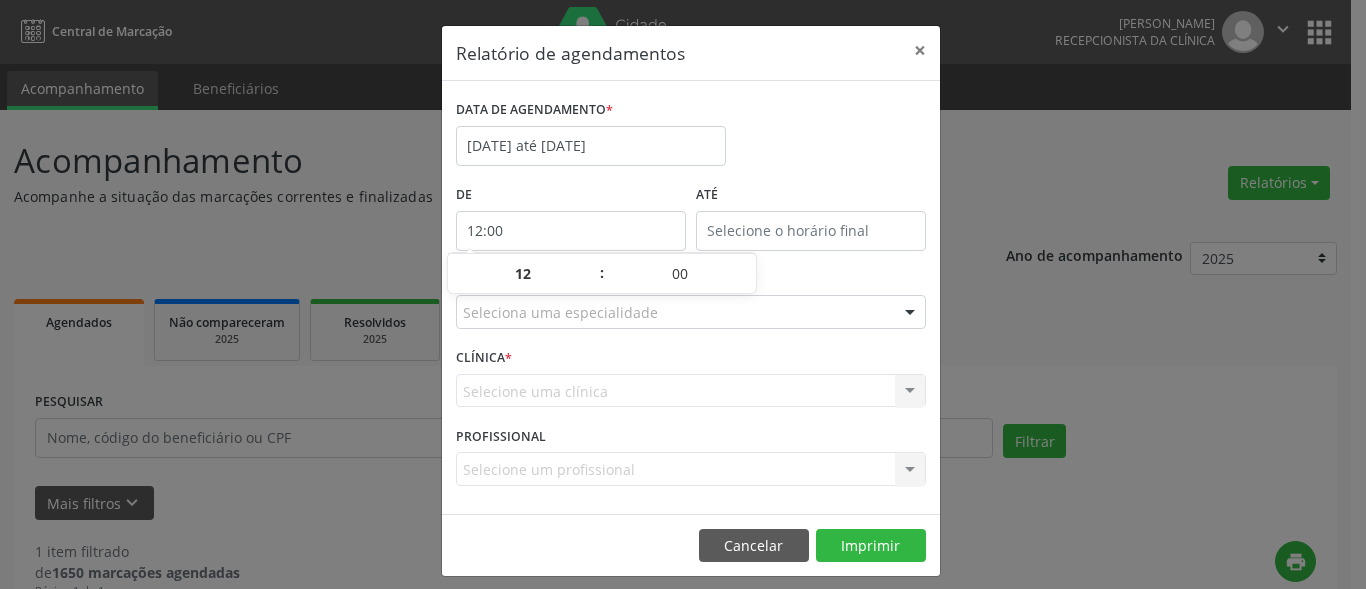 type on "12:00" 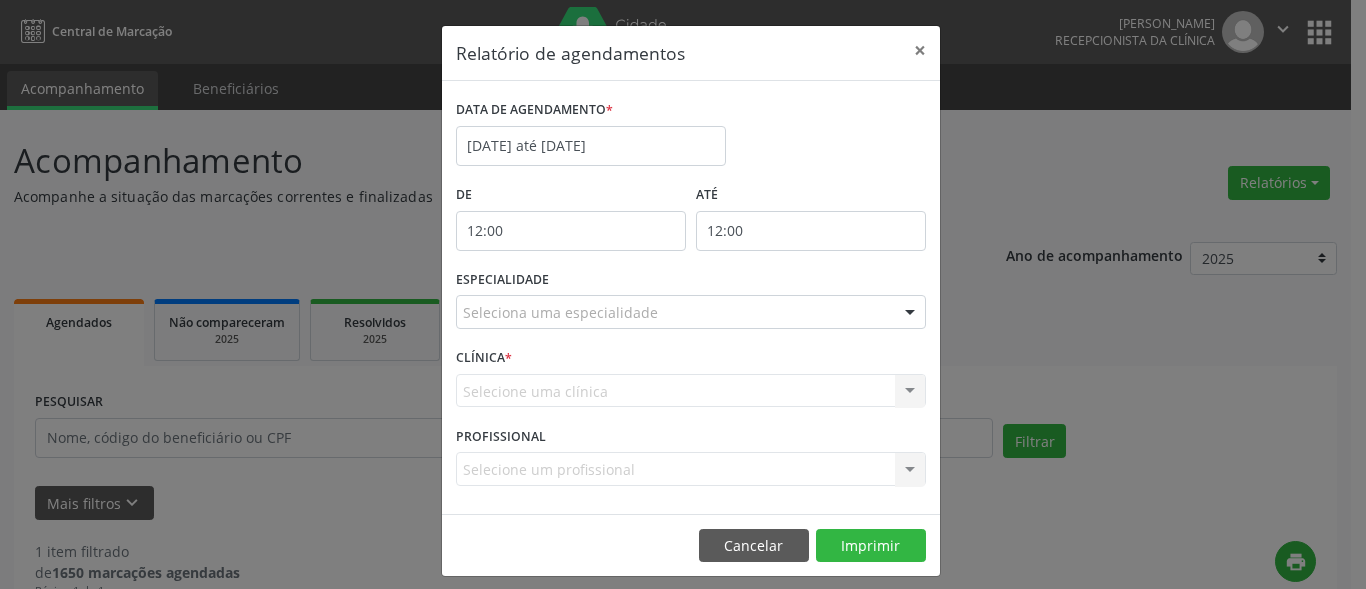 click on "CLÍNICA
*
Selecione uma clínica
Nenhum resultado encontrado para: "   "
Não há nenhuma opção para ser exibida." at bounding box center [691, 382] 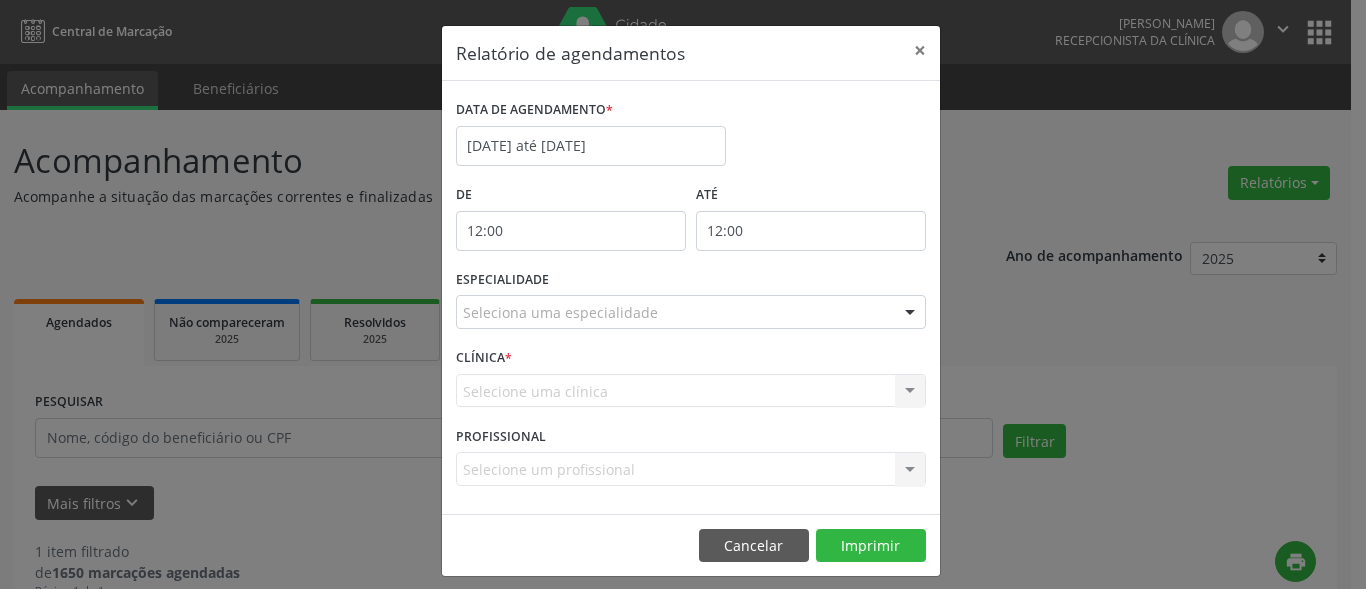 click at bounding box center (910, 313) 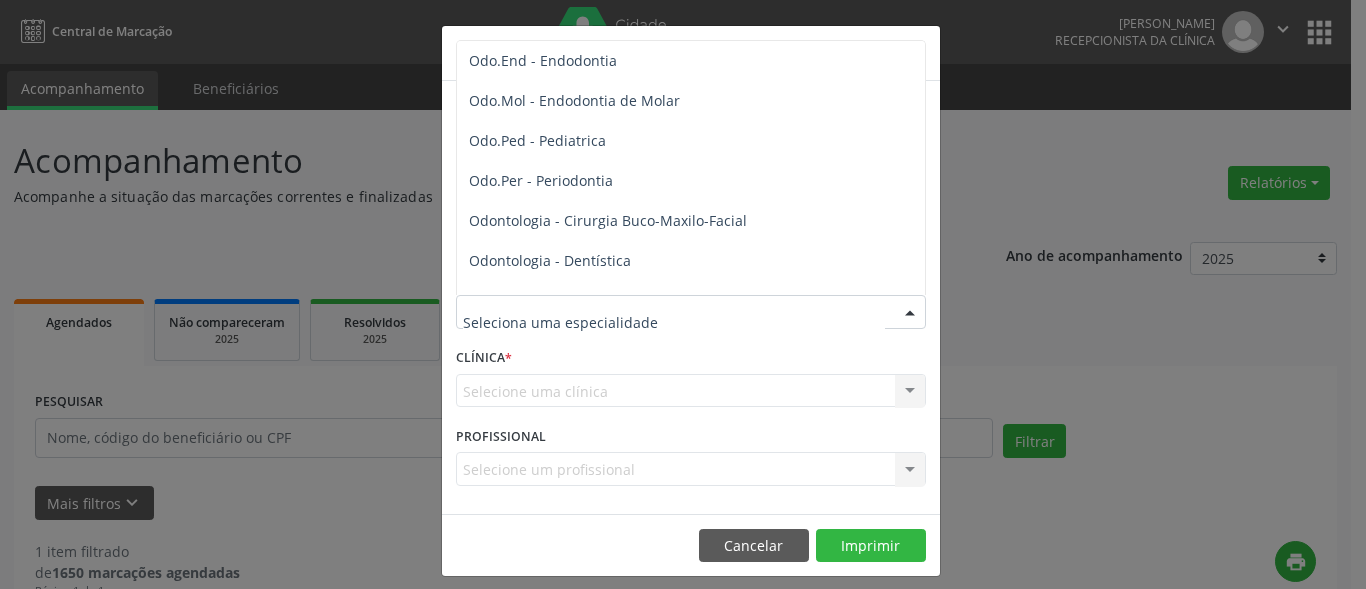 scroll, scrollTop: 2213, scrollLeft: 0, axis: vertical 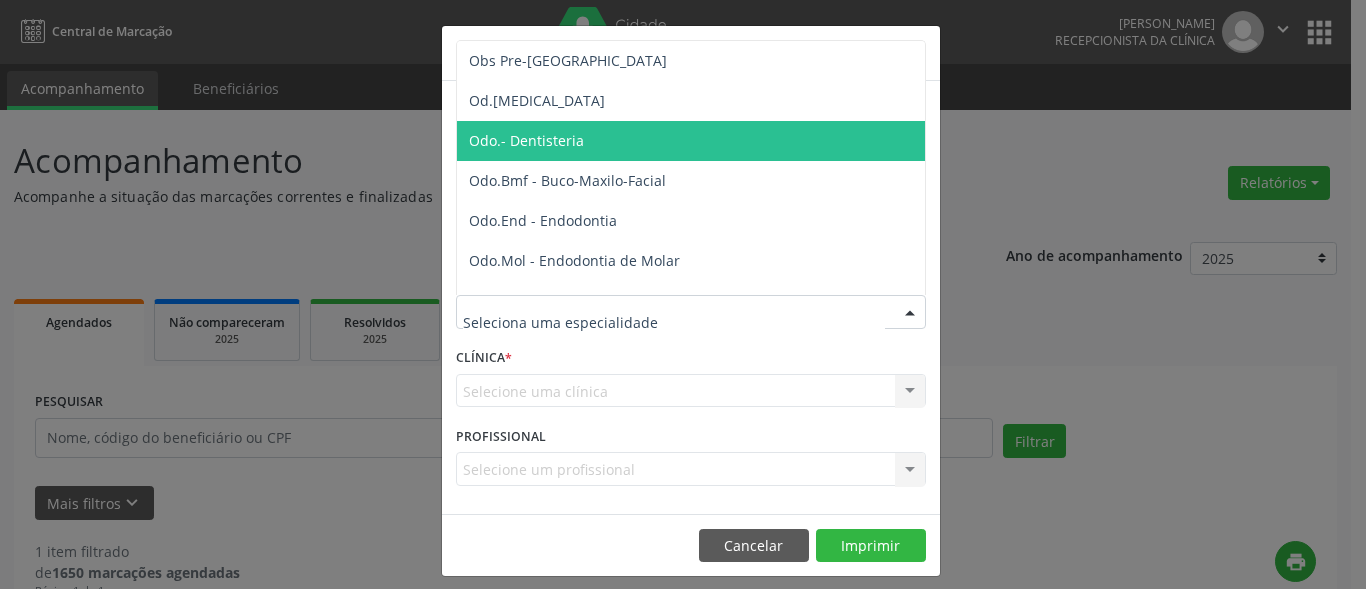 click on "Odo.- Dentisteria" at bounding box center (692, 141) 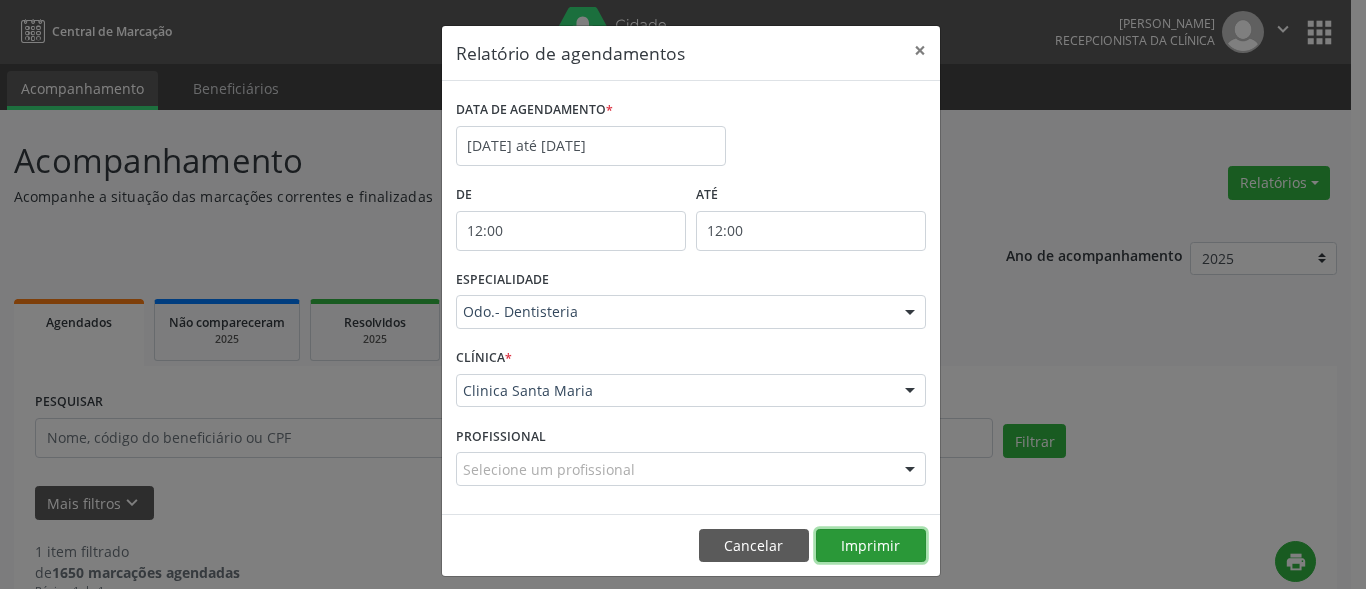 click on "Imprimir" at bounding box center [871, 546] 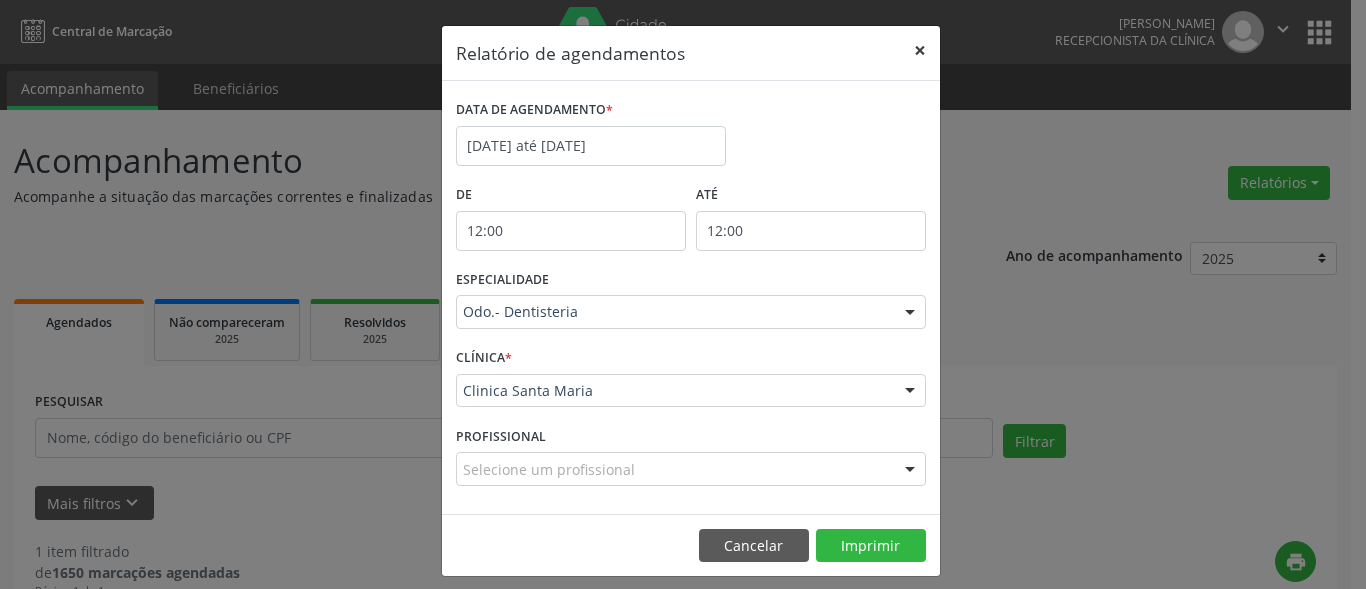 click on "×" at bounding box center (920, 50) 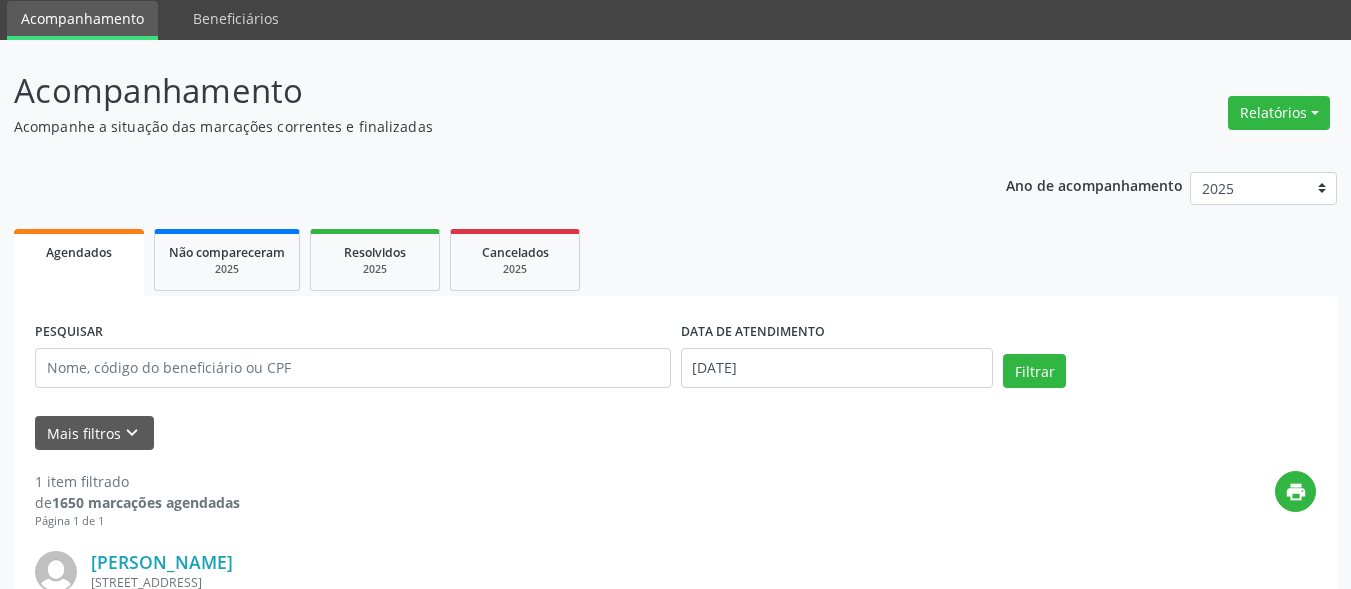scroll, scrollTop: 49, scrollLeft: 0, axis: vertical 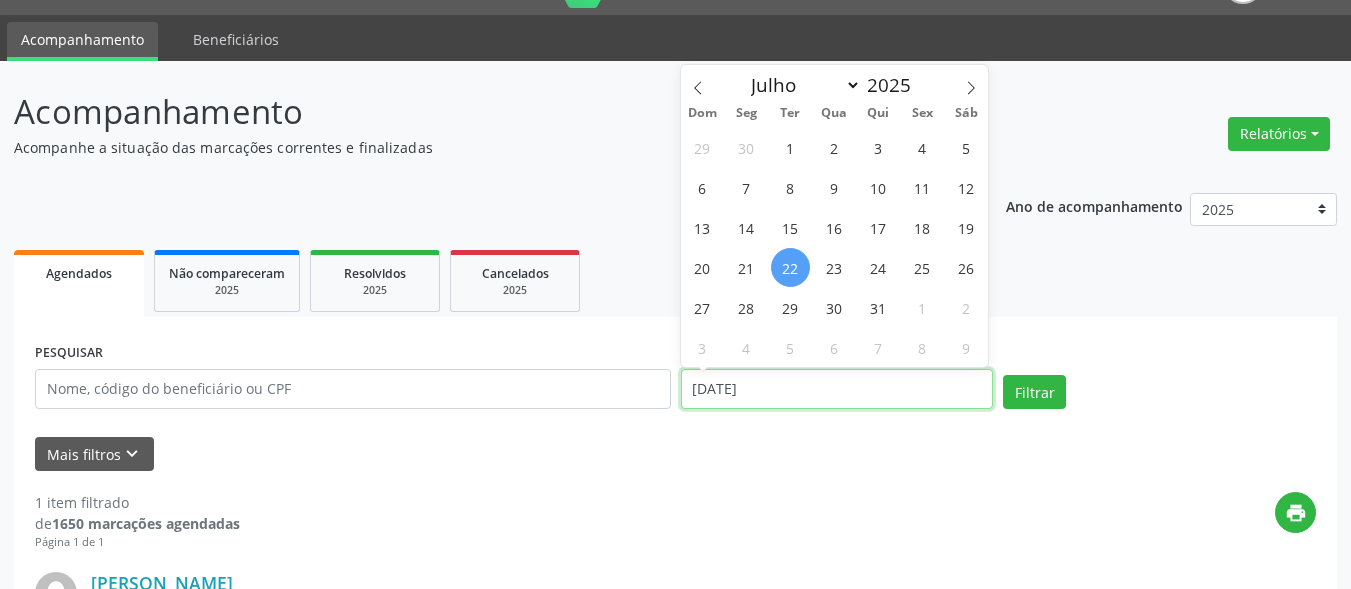 click on "[DATE]" at bounding box center (837, 389) 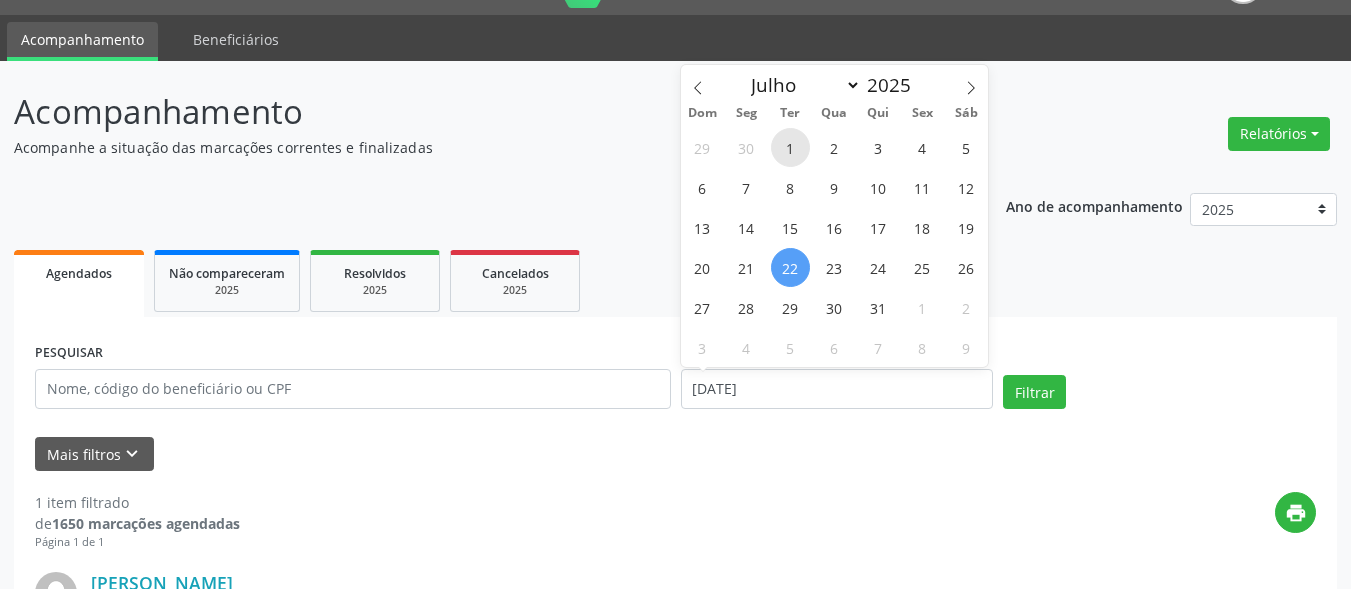 click on "1" at bounding box center [790, 147] 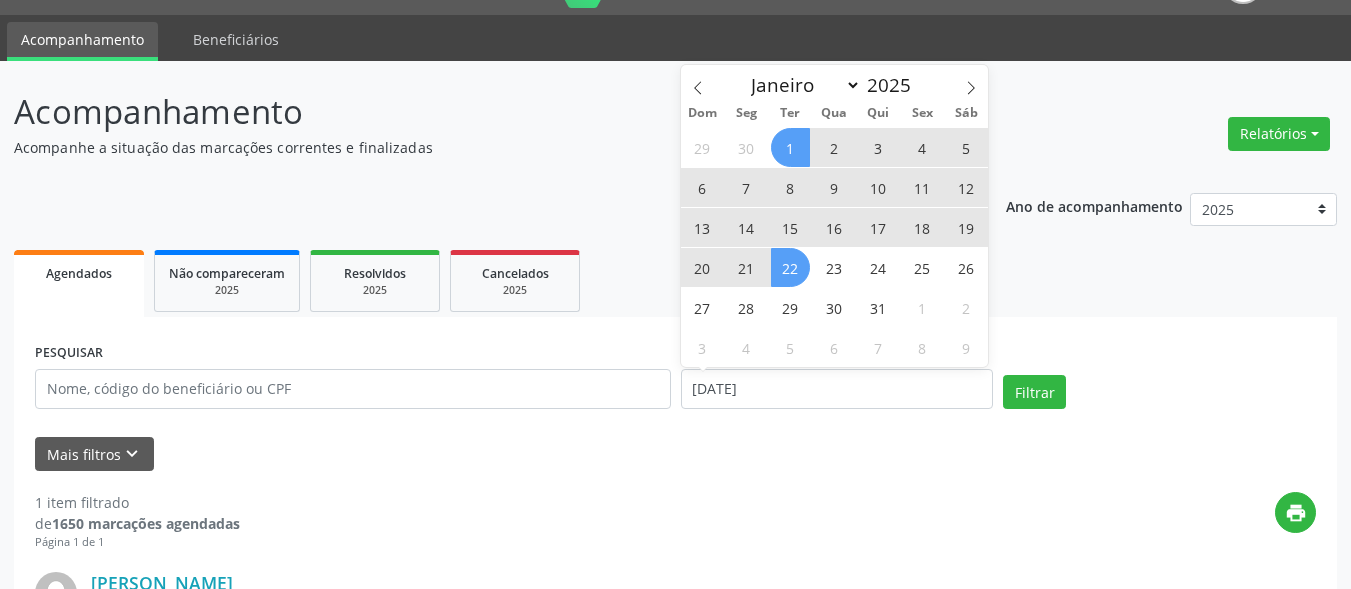 click on "22" at bounding box center (790, 267) 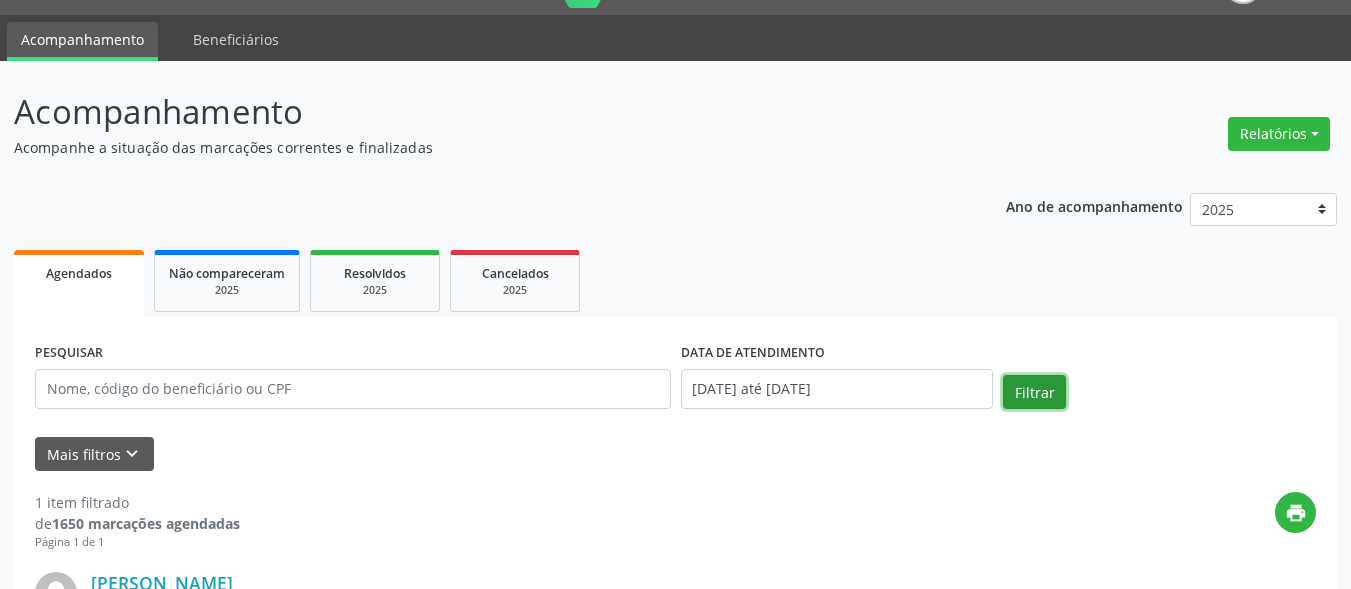 click on "Filtrar" at bounding box center [1034, 392] 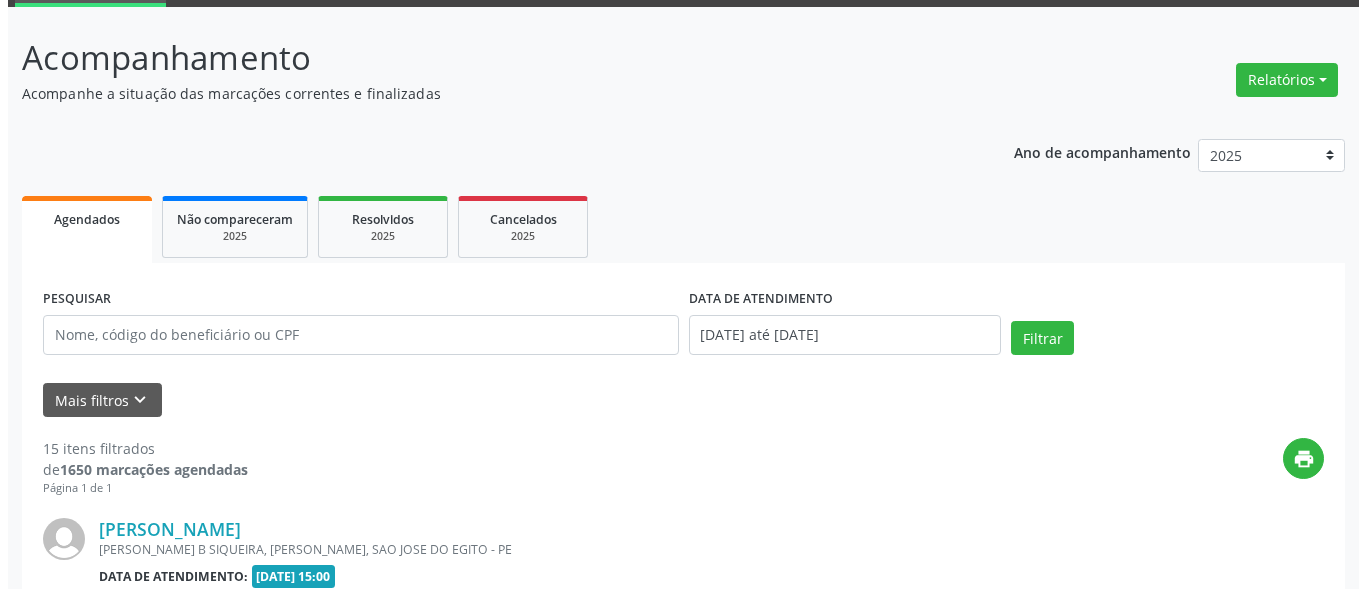 scroll, scrollTop: 76, scrollLeft: 0, axis: vertical 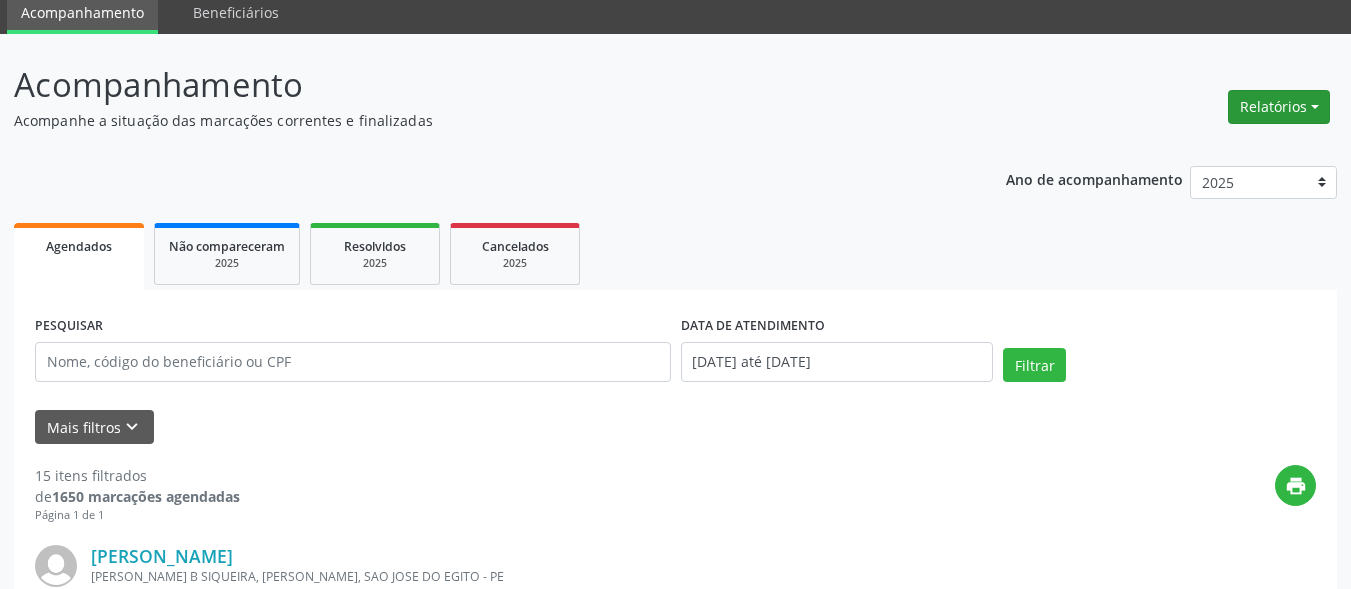 click on "Relatórios" at bounding box center (1279, 107) 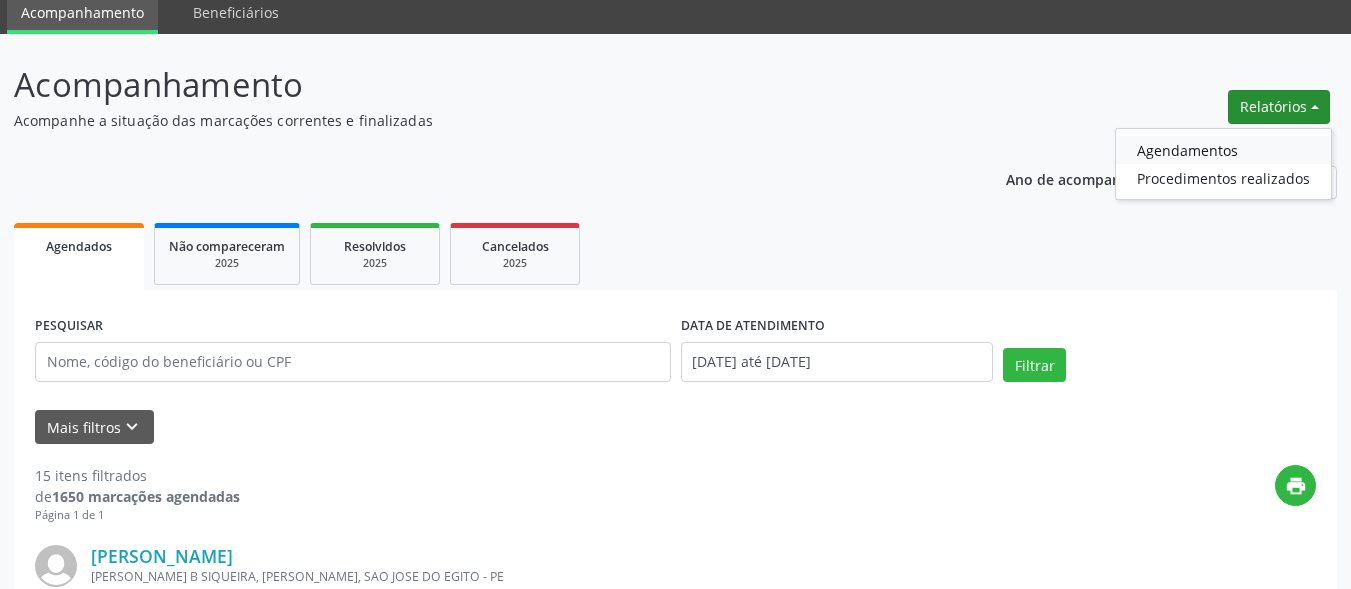click on "Agendamentos" at bounding box center [1223, 150] 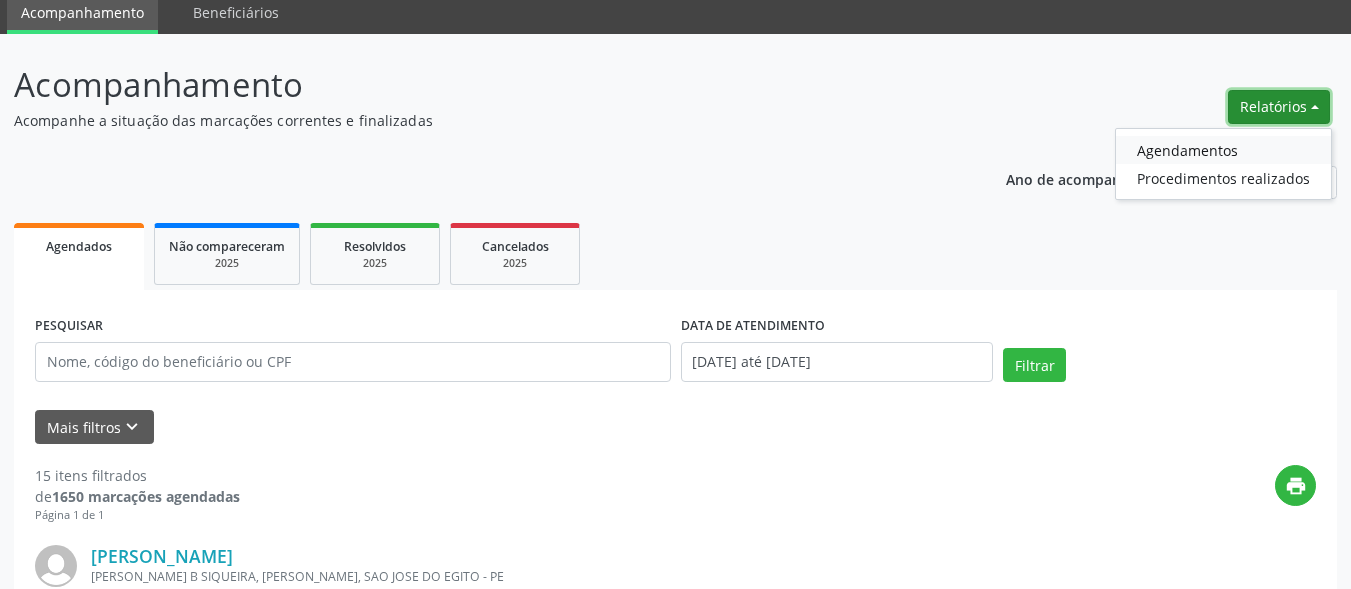 select on "6" 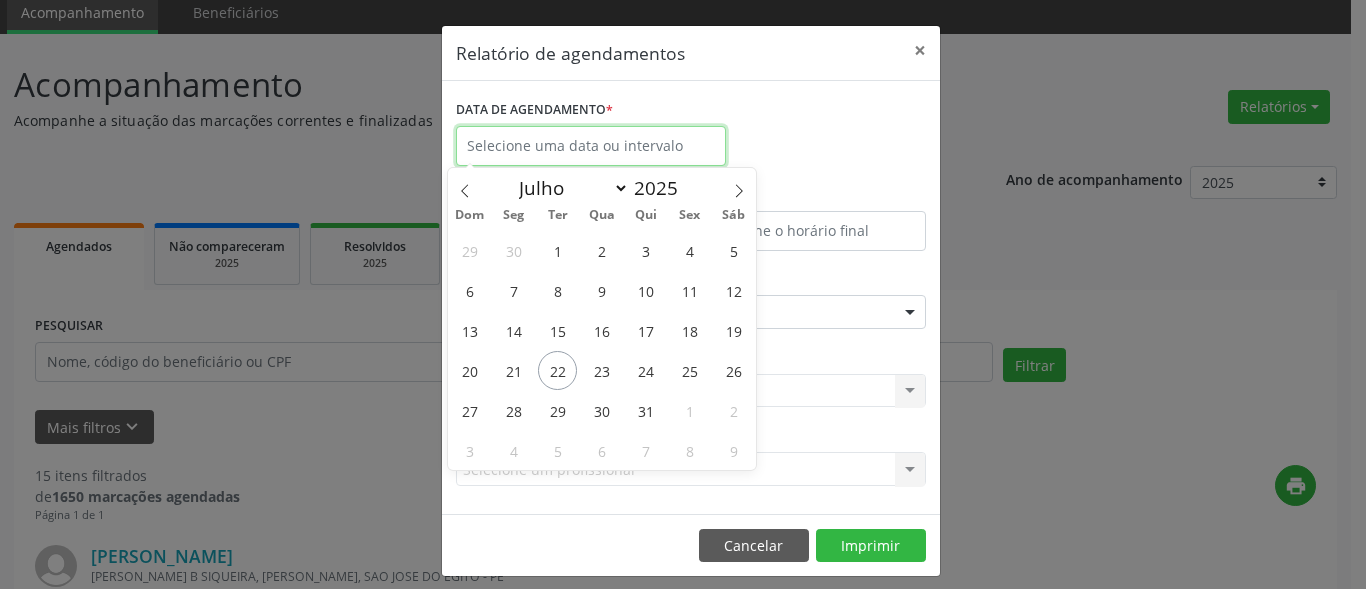 click at bounding box center [591, 146] 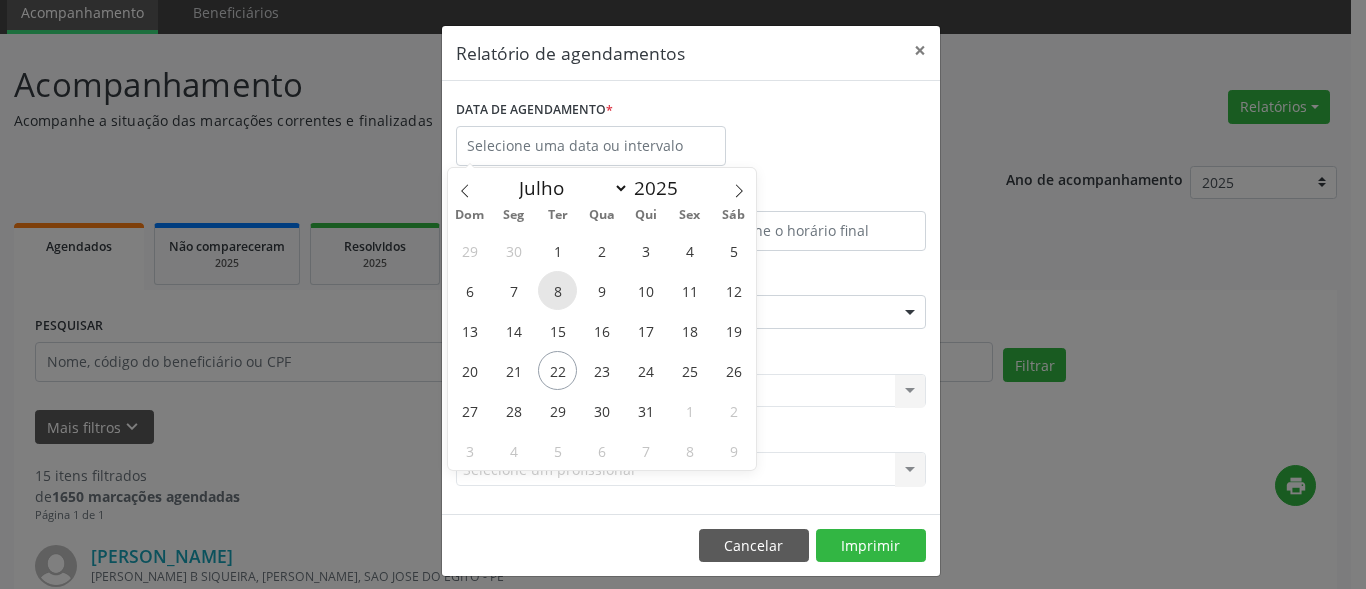 click on "8" at bounding box center [557, 290] 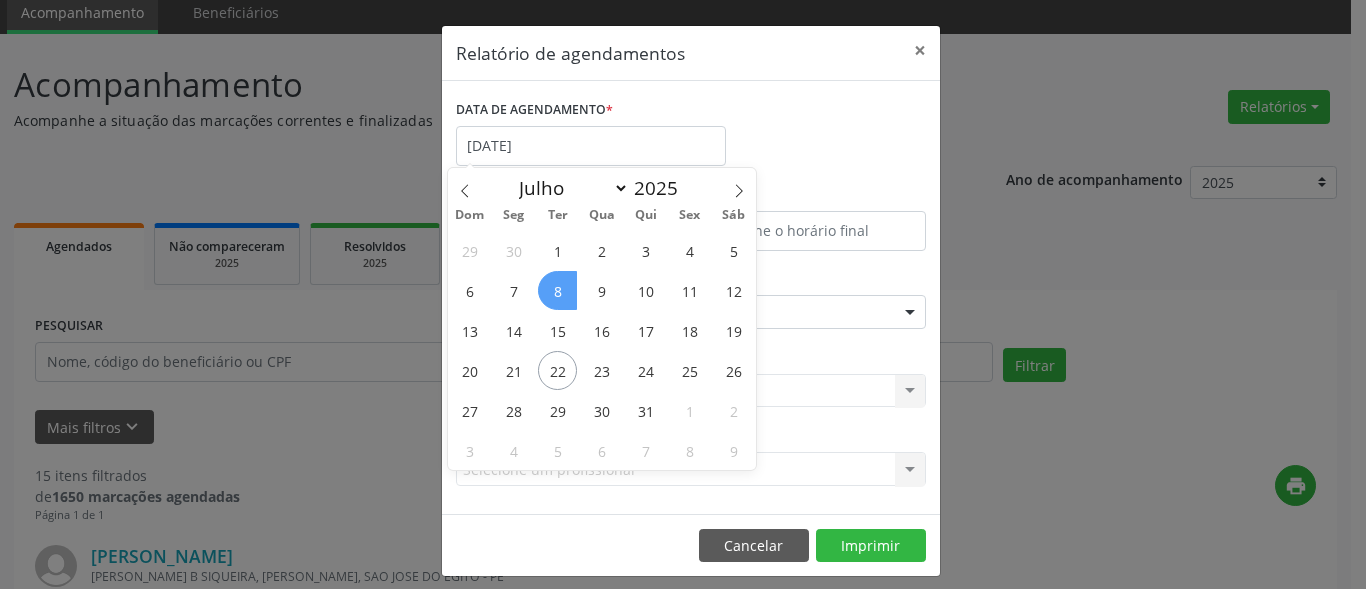 click on "8" at bounding box center (557, 290) 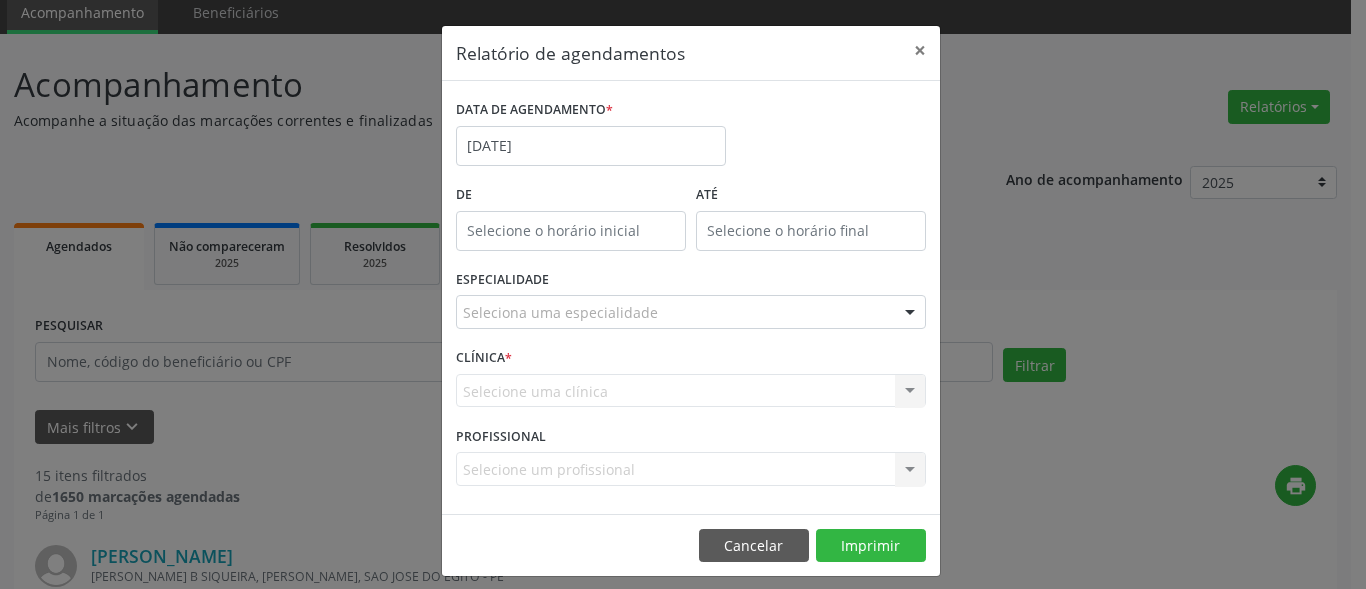 click on "ESPECIALIDADE
Seleciona uma especialidade
Todas as especialidades   Alergologia   Angiologia   Arritmologia   Cardiologia   Cirurgia Abdominal   Cirurgia Bariatrica   Cirurgia Cabeça e Pescoço   Cirurgia Cardiaca   Cirurgia Geral   Cirurgia Ginecologica   Cirurgia Mastologia Oncologica   Cirurgia Pediatrica   Cirurgia Plastica   Cirurgia Toracica   Cirurgia geral oncológica   Cirurgia geral oncológica   Cirurgião Dermatológico   Clinica Geral   Clinica Medica   Consulta de Enfermagem - Hiperdia   Consulta de Enfermagem - Preventivo   Consulta de Enfermagem - Pré-[DATE]   Consulta de Enfermagem - Puericultura   Dermatologia   Endocinologia   Endocrino [MEDICAL_DATA]   Endocrinologia   Fisioterapia   Fisioterapia Cirurgica   Fonoaudiologia   Gastro/Hepato   Gastroenterologia   Gastropediatria   Geriatria   Ginecologia   Gnecologia   Hebiatra   Hematologia   Hepatologia   Inf.Inf - Infectologista   Infectologia Pediátrica   Mastologia       Medicina da Dor" at bounding box center (691, 304) 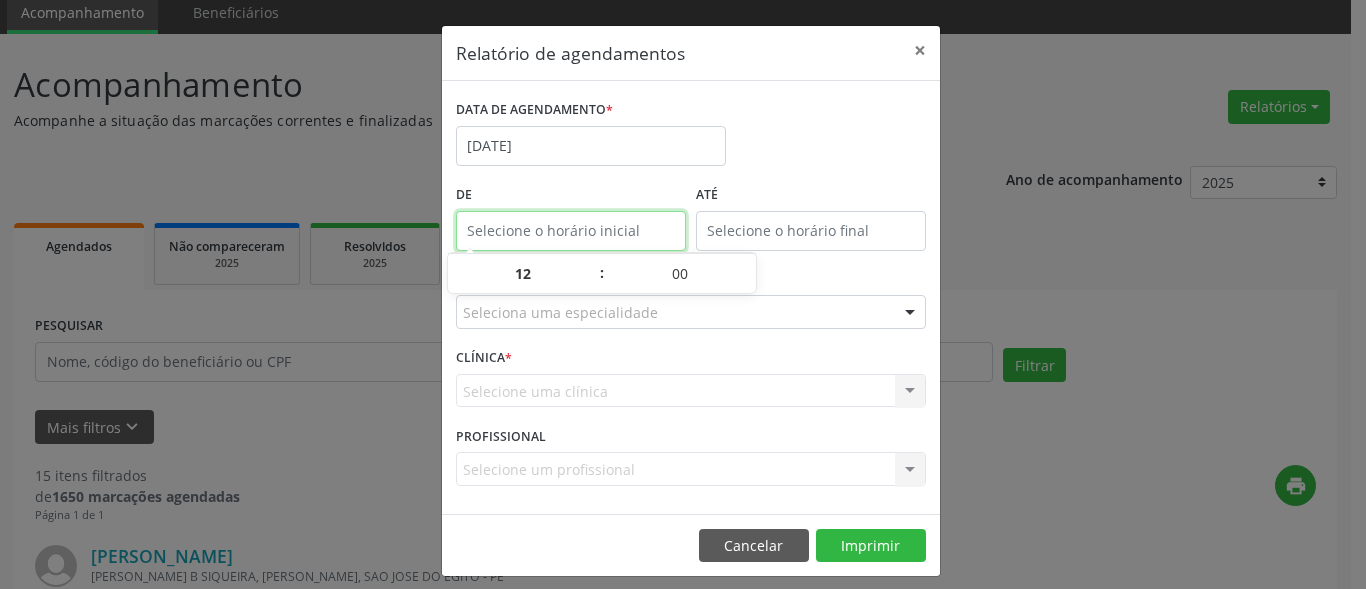 click at bounding box center [571, 231] 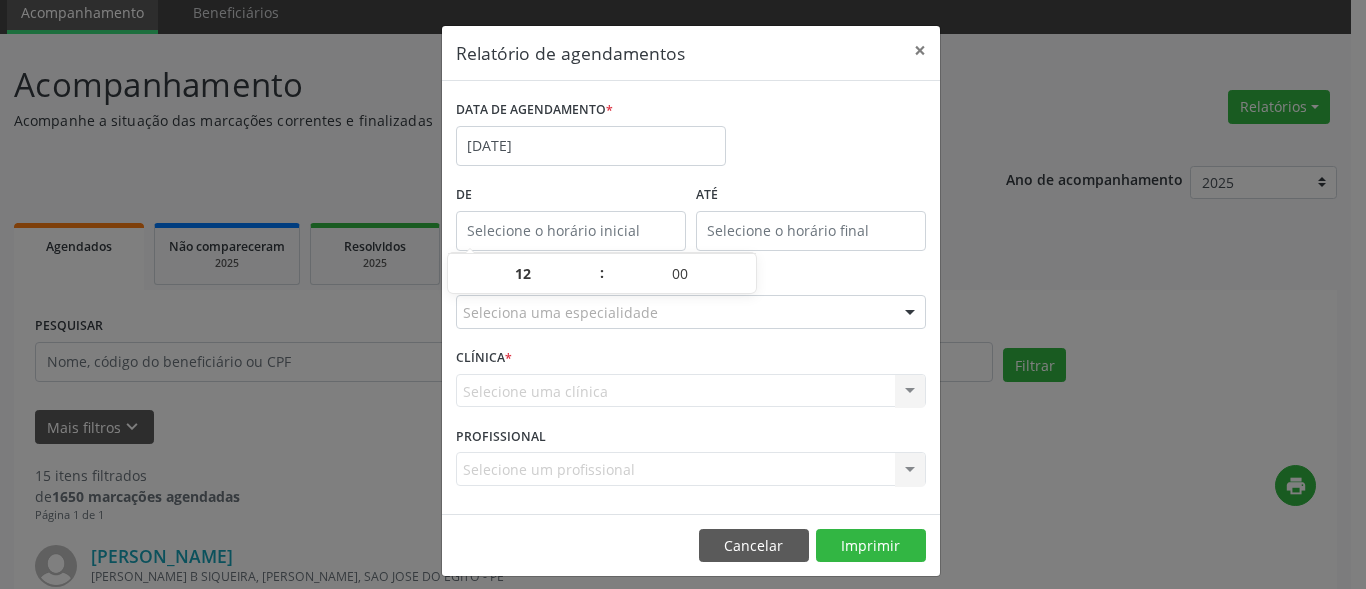 type on "12:00" 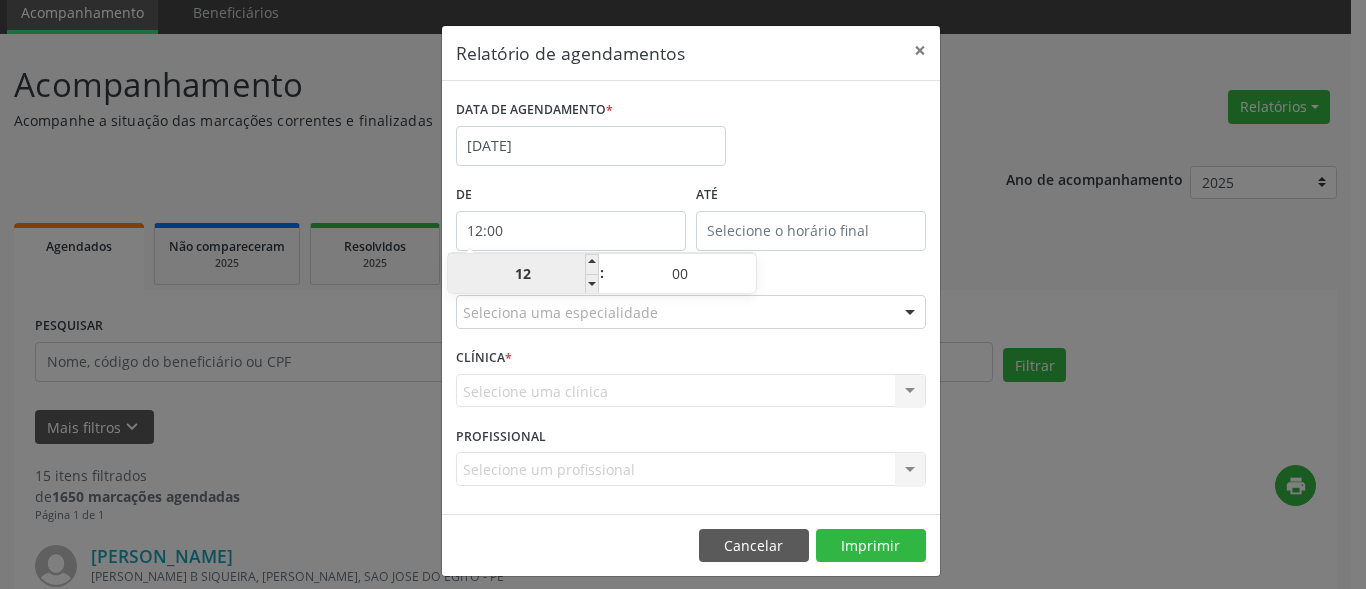 click on "12" at bounding box center (523, 274) 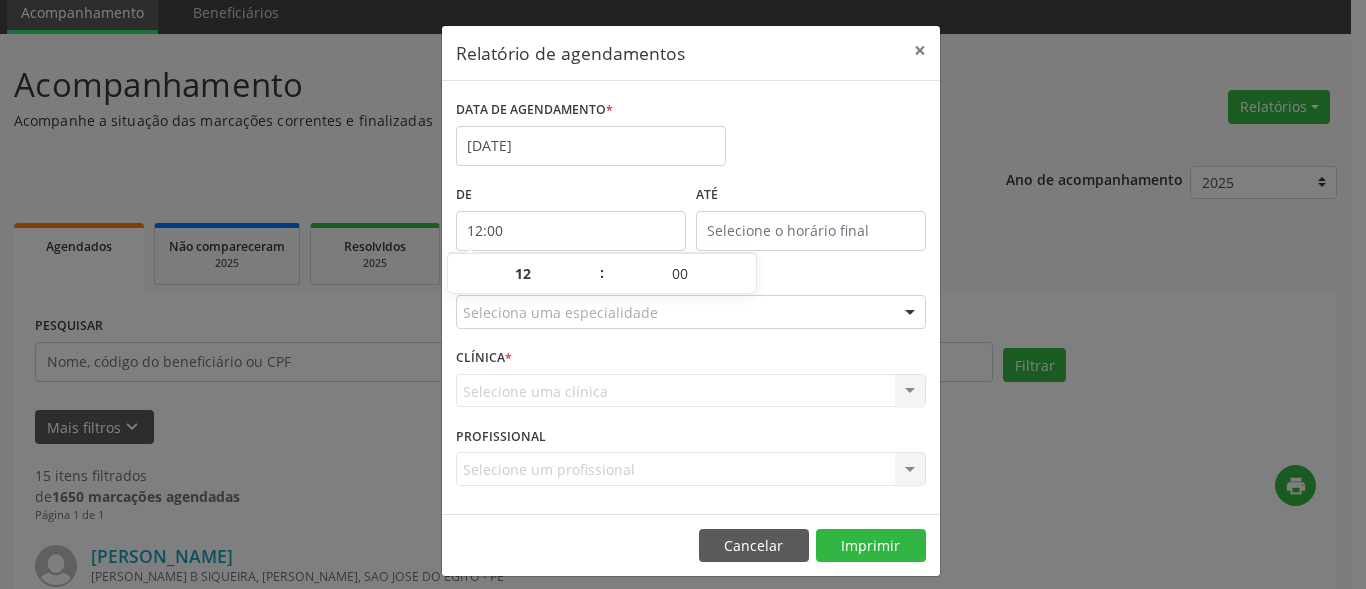 click at bounding box center (811, 231) 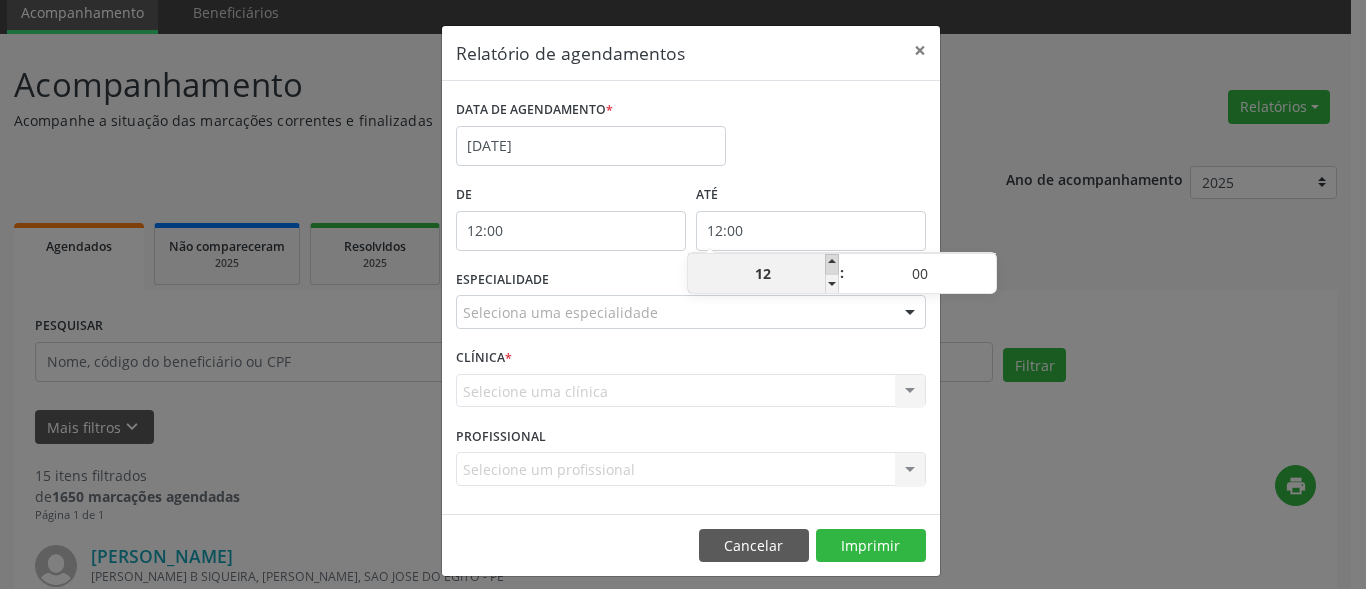 click at bounding box center [832, 264] 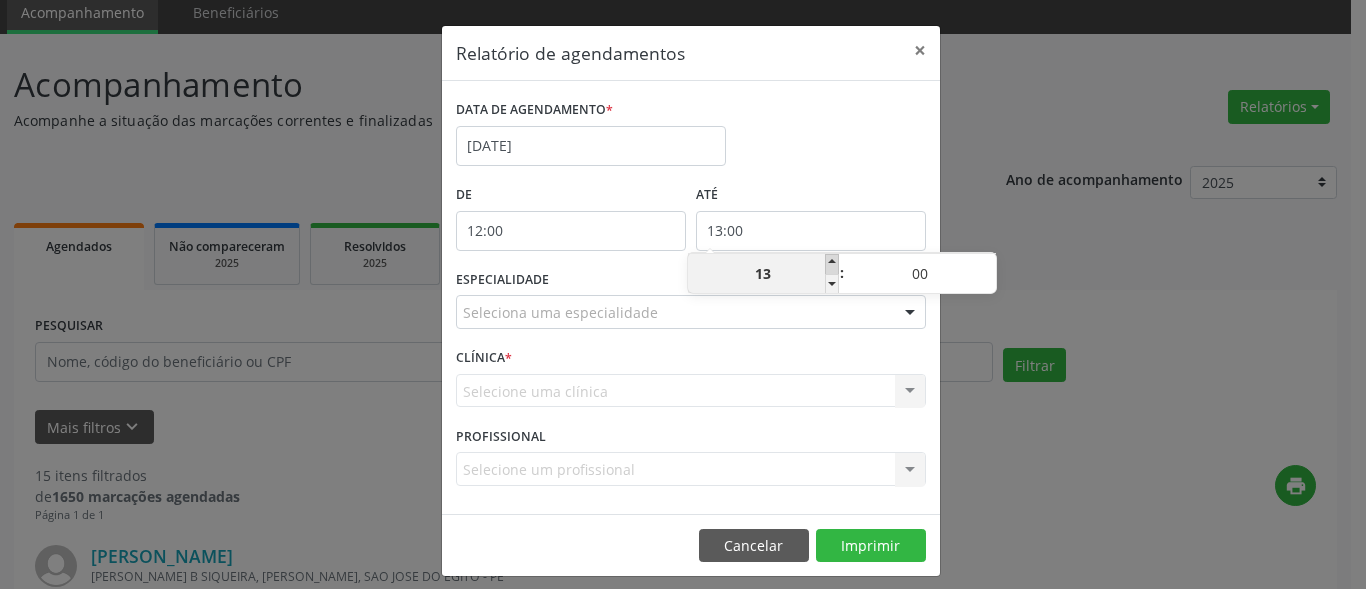 click at bounding box center [832, 264] 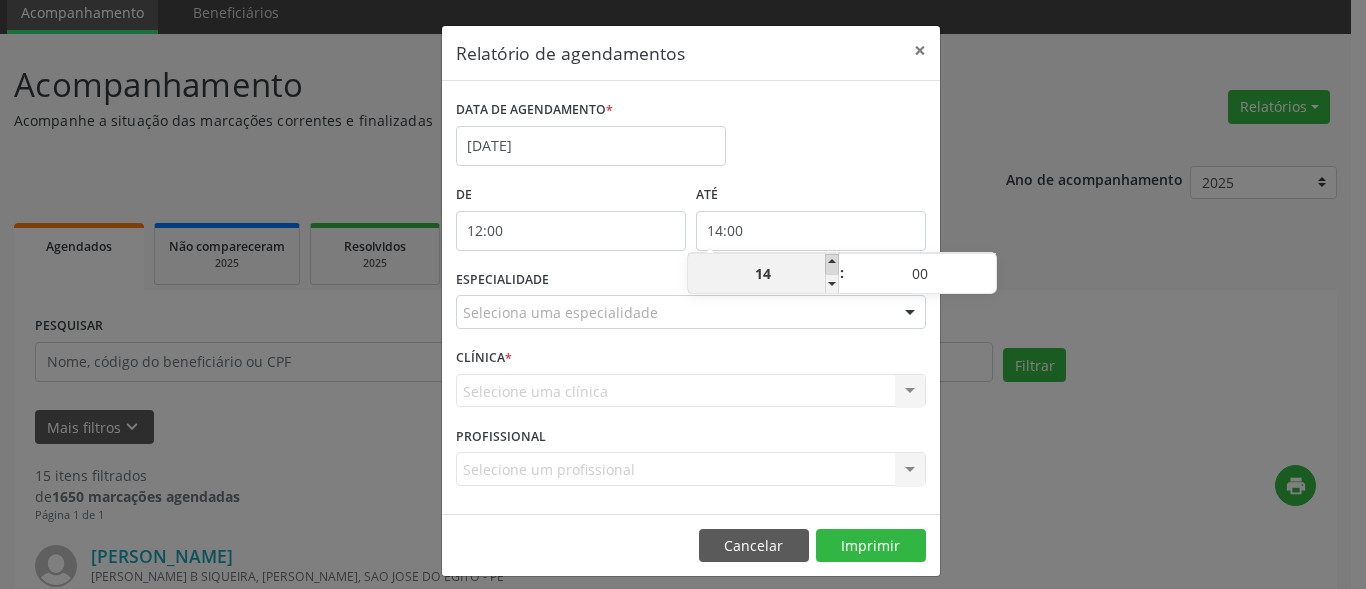 click at bounding box center (832, 264) 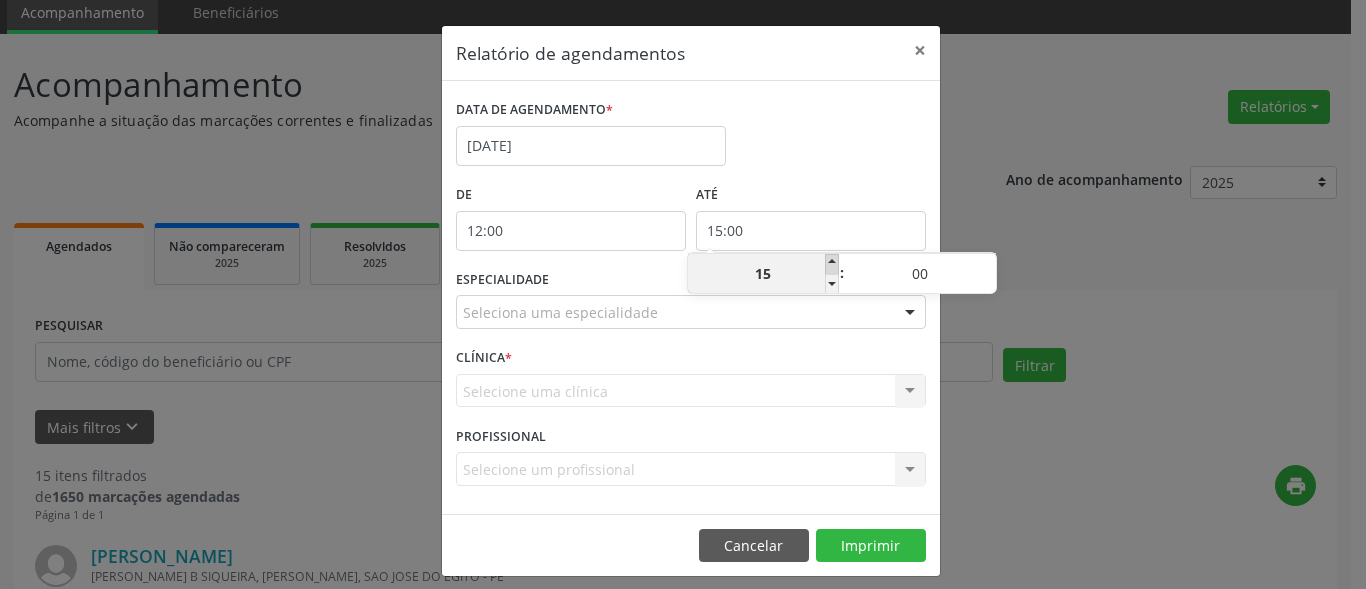 click at bounding box center [832, 264] 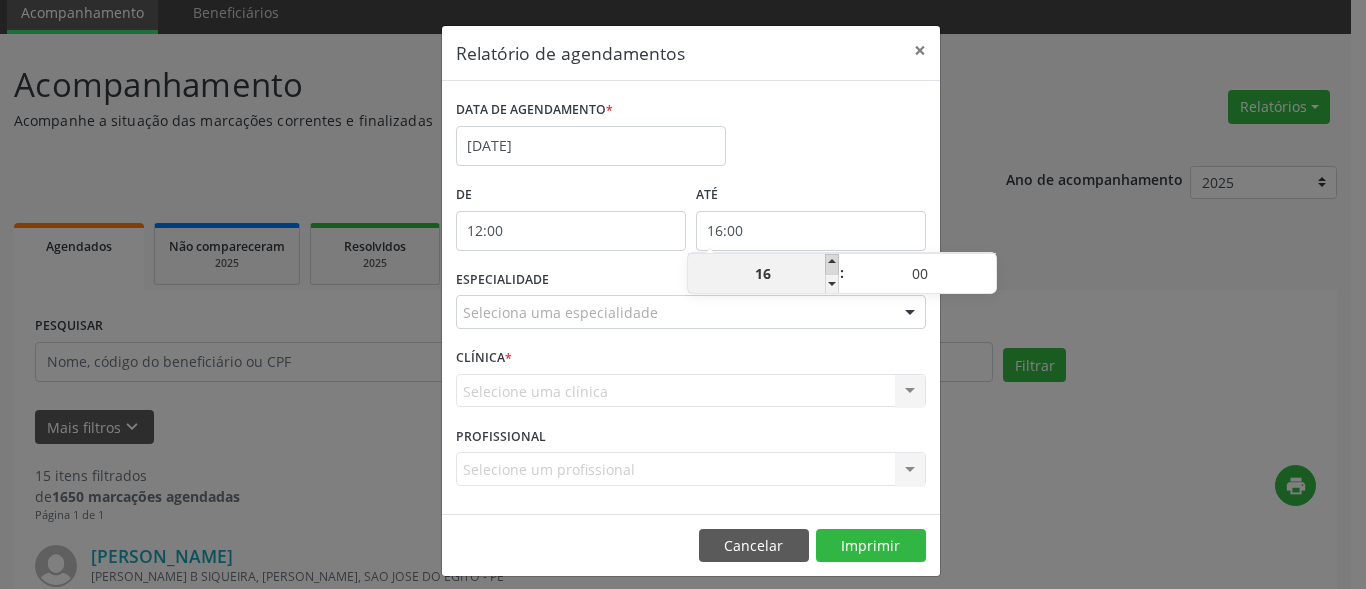 click at bounding box center [832, 264] 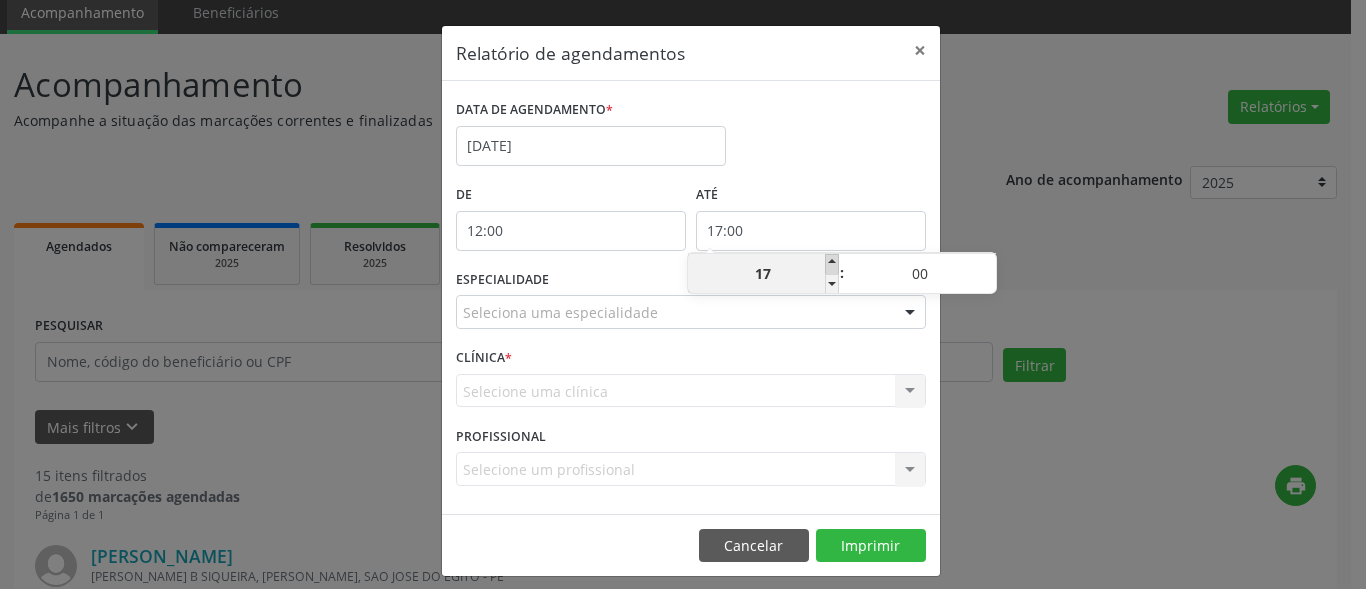 click at bounding box center (832, 264) 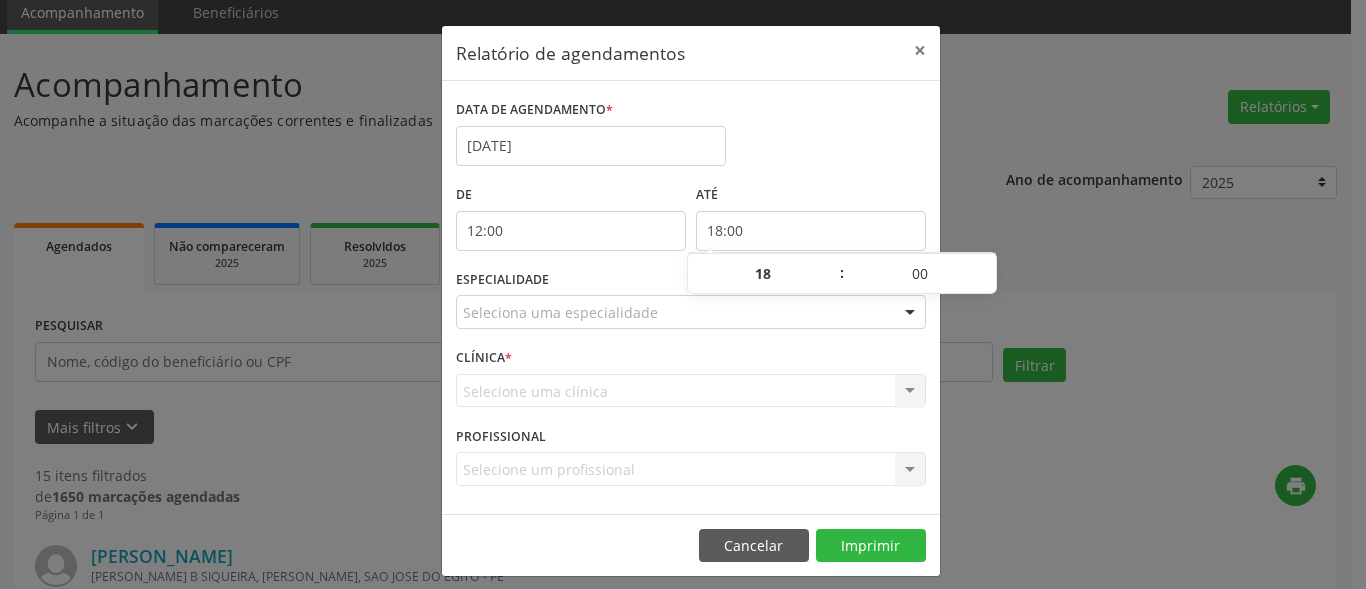 click on "Seleciona uma especialidade" at bounding box center [691, 312] 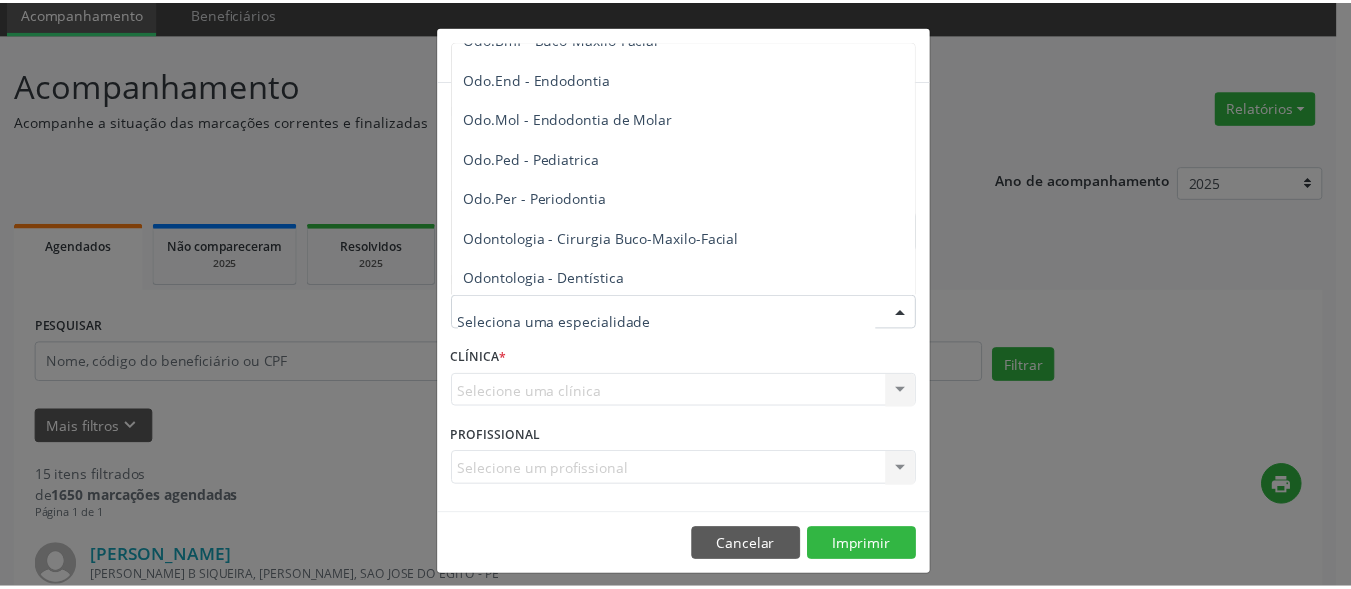 scroll, scrollTop: 2035, scrollLeft: 0, axis: vertical 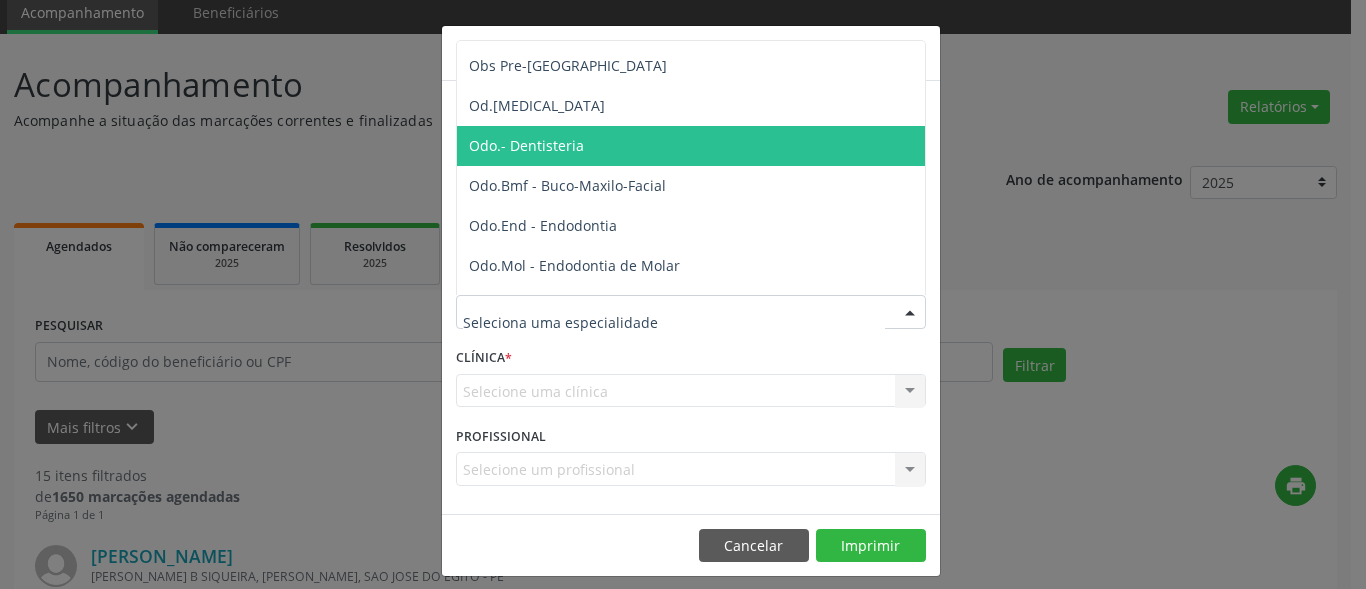 click on "Odo.- Dentisteria" at bounding box center (692, 146) 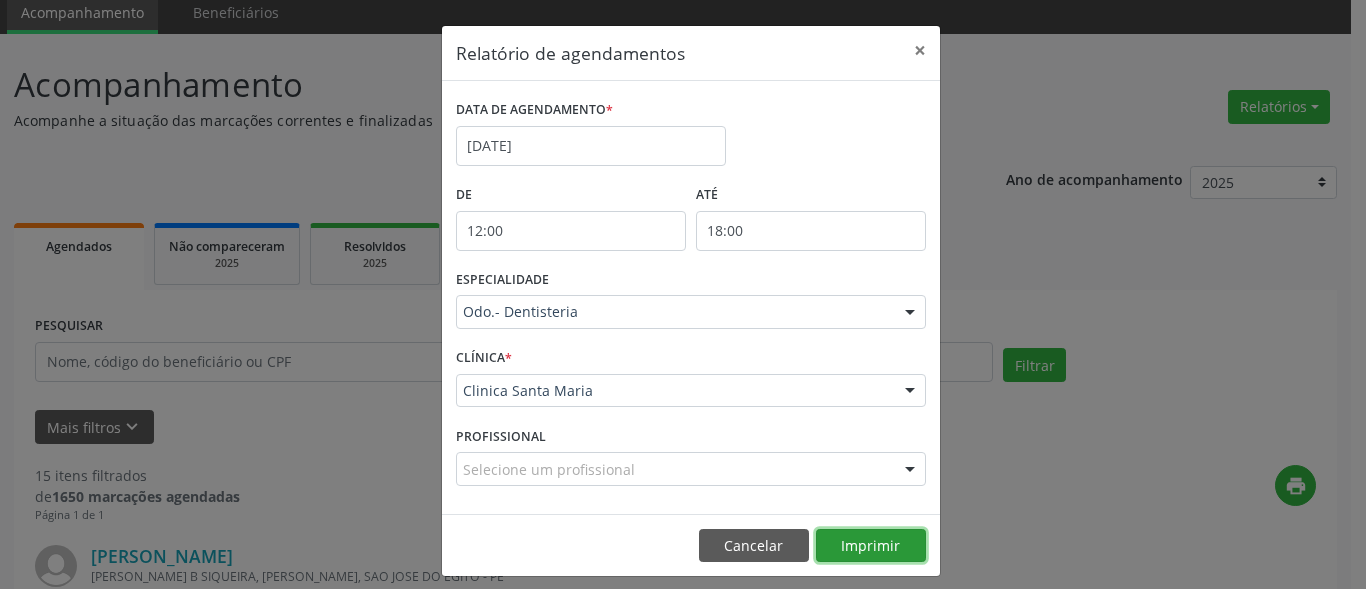click on "Imprimir" at bounding box center (871, 546) 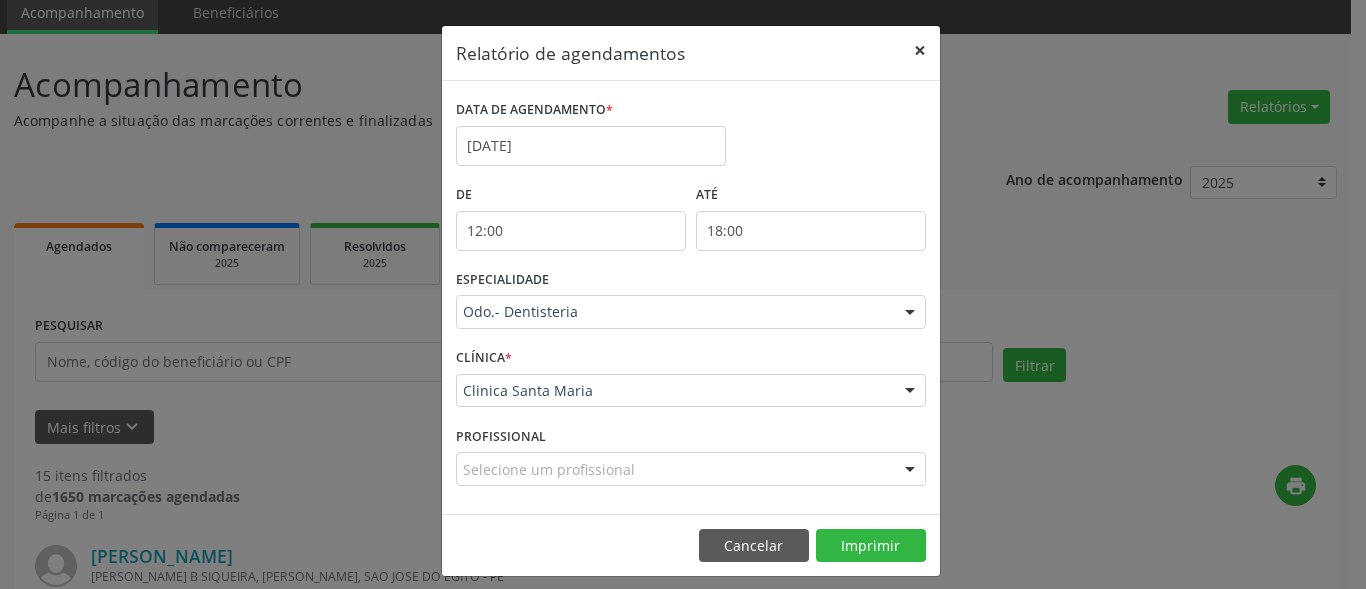 click on "×" at bounding box center (920, 50) 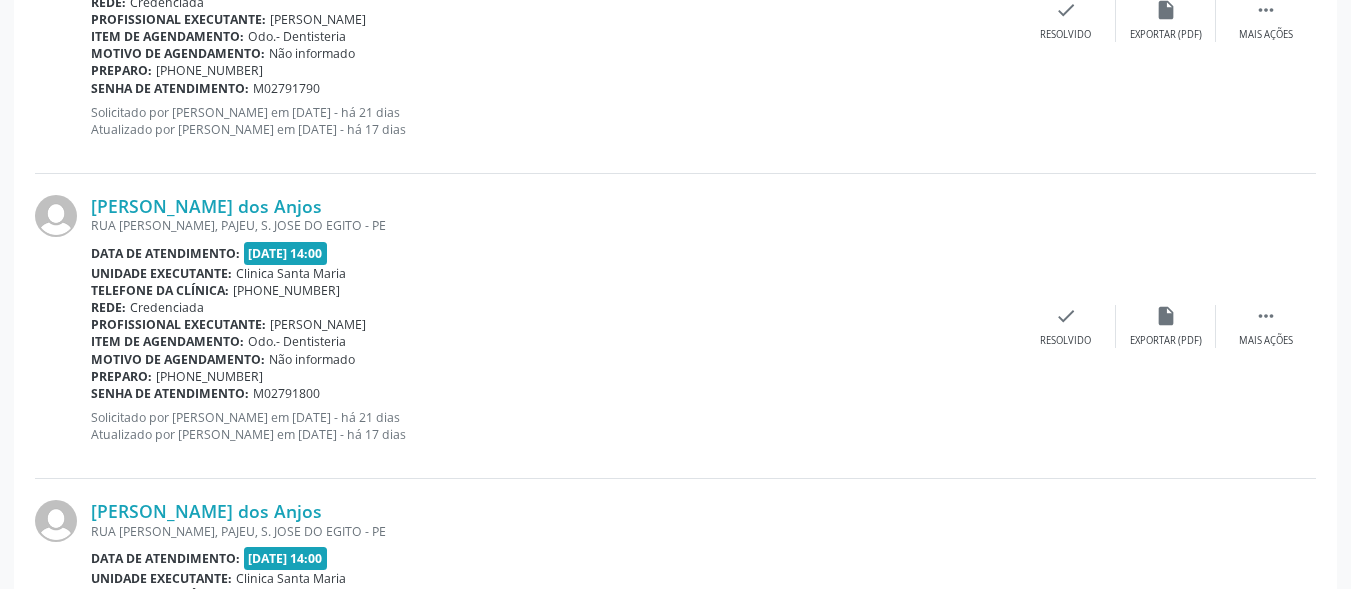 scroll, scrollTop: 1056, scrollLeft: 0, axis: vertical 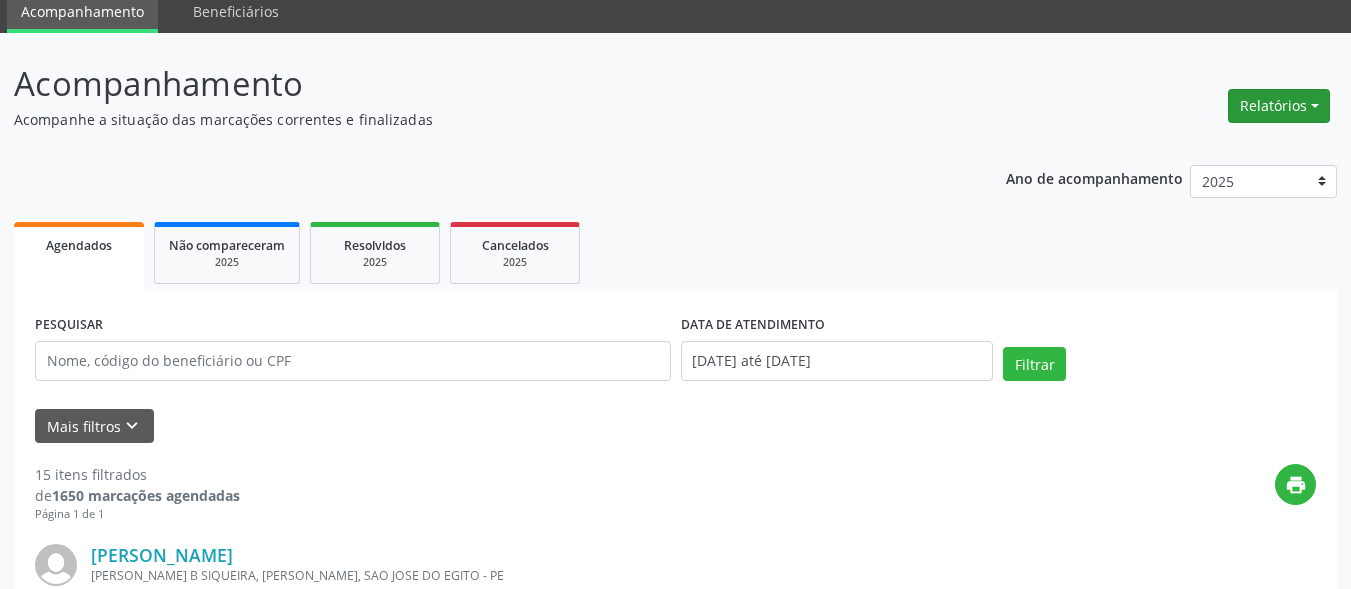 click on "Relatórios" at bounding box center [1279, 106] 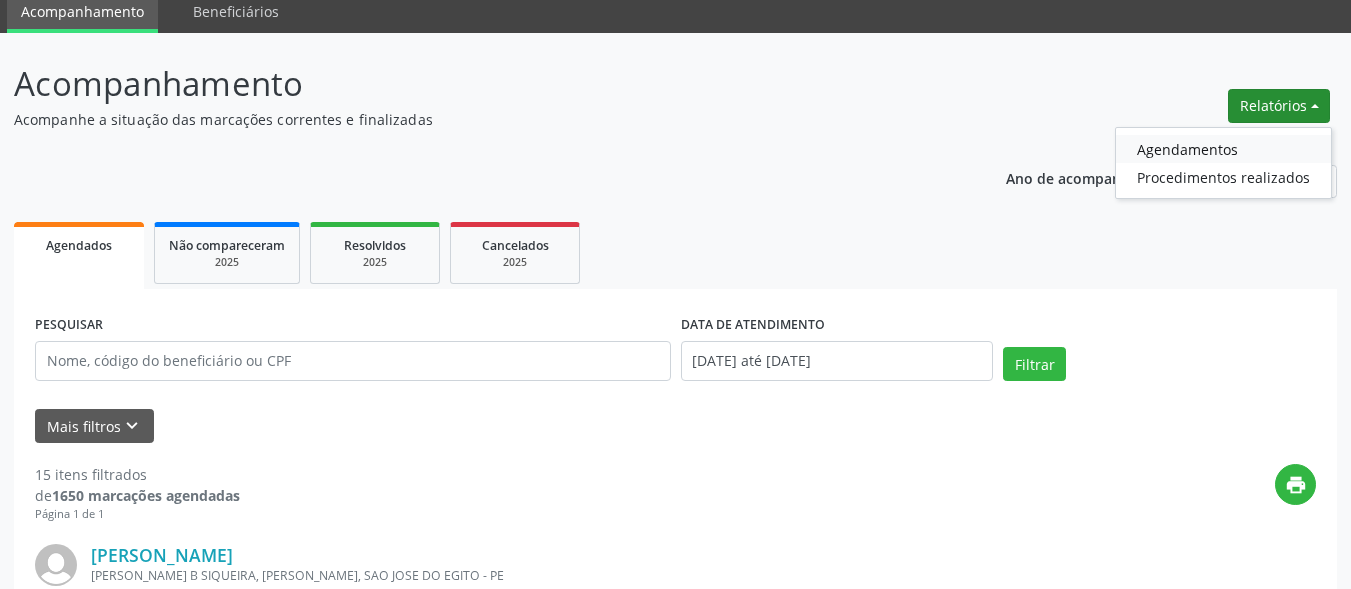 click on "Agendamentos" at bounding box center (1223, 149) 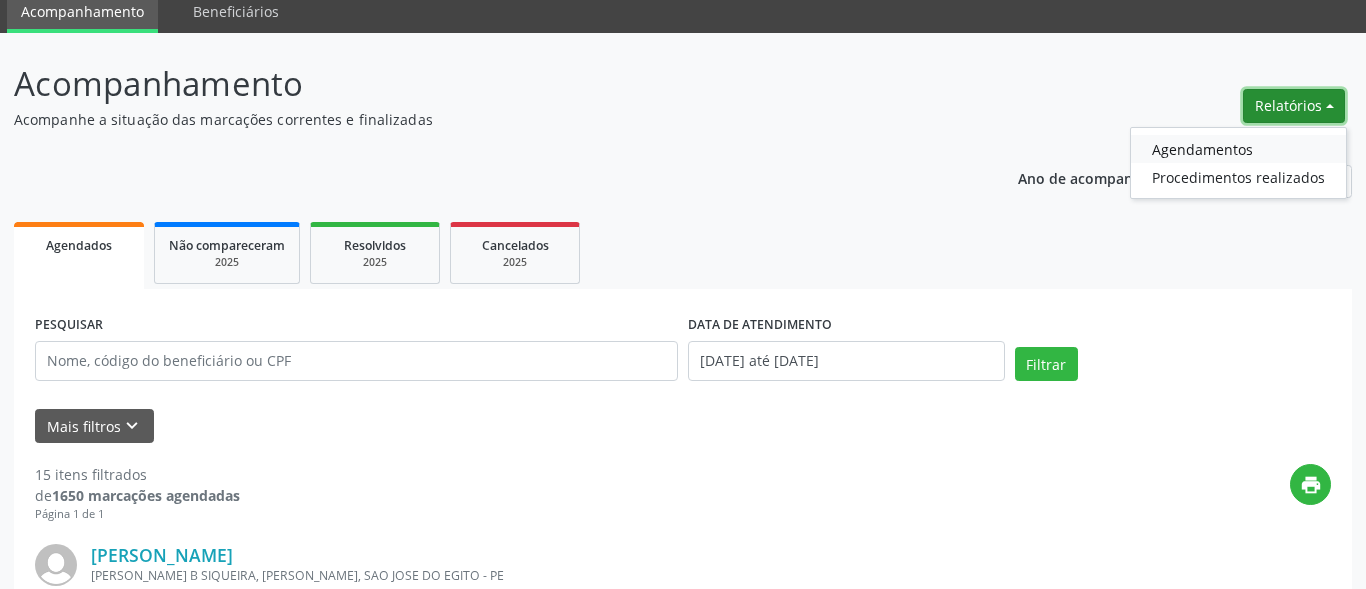 select on "6" 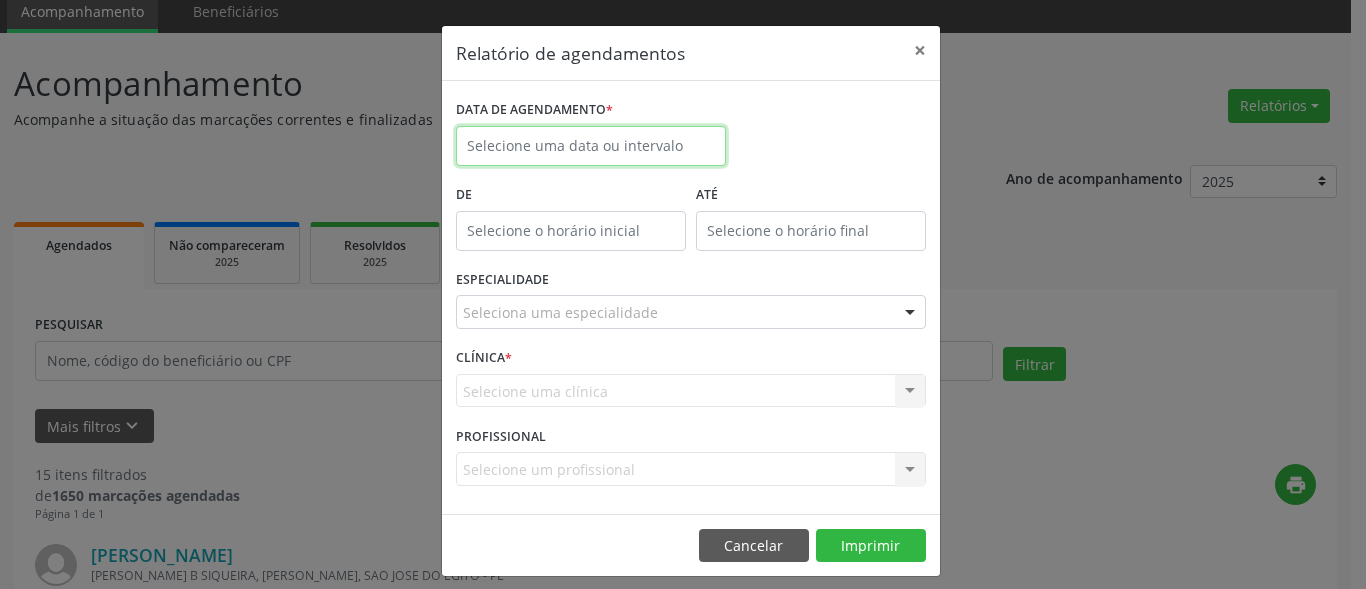 click at bounding box center [591, 146] 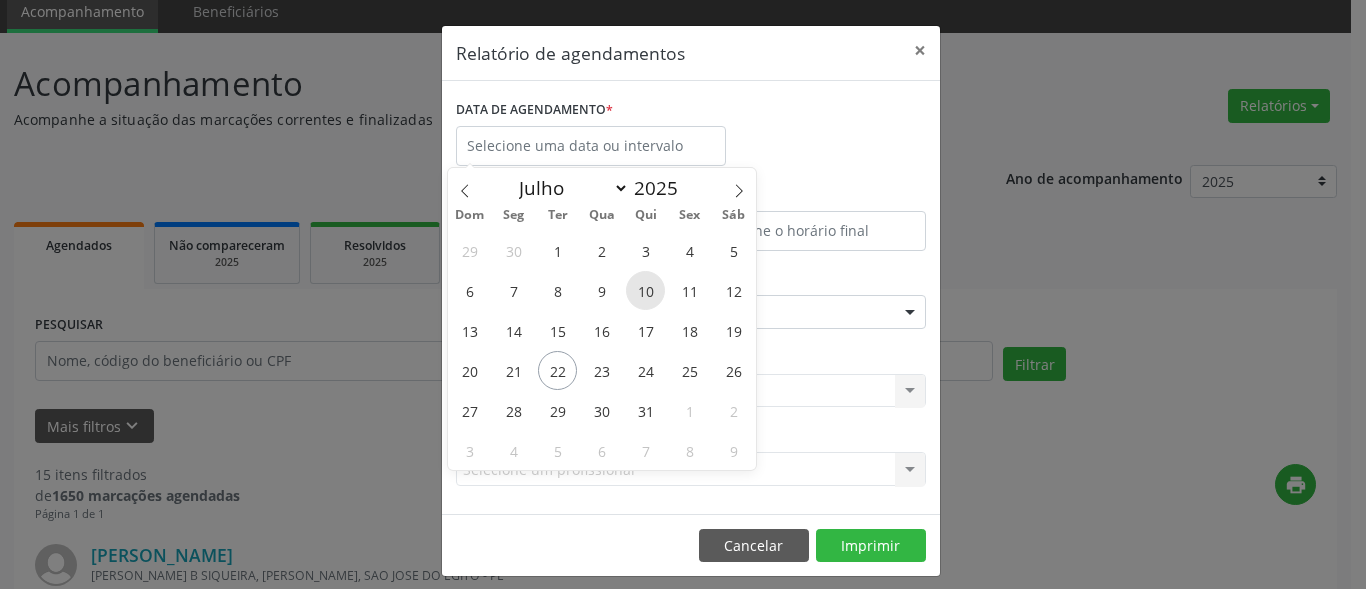 click on "10" at bounding box center [645, 290] 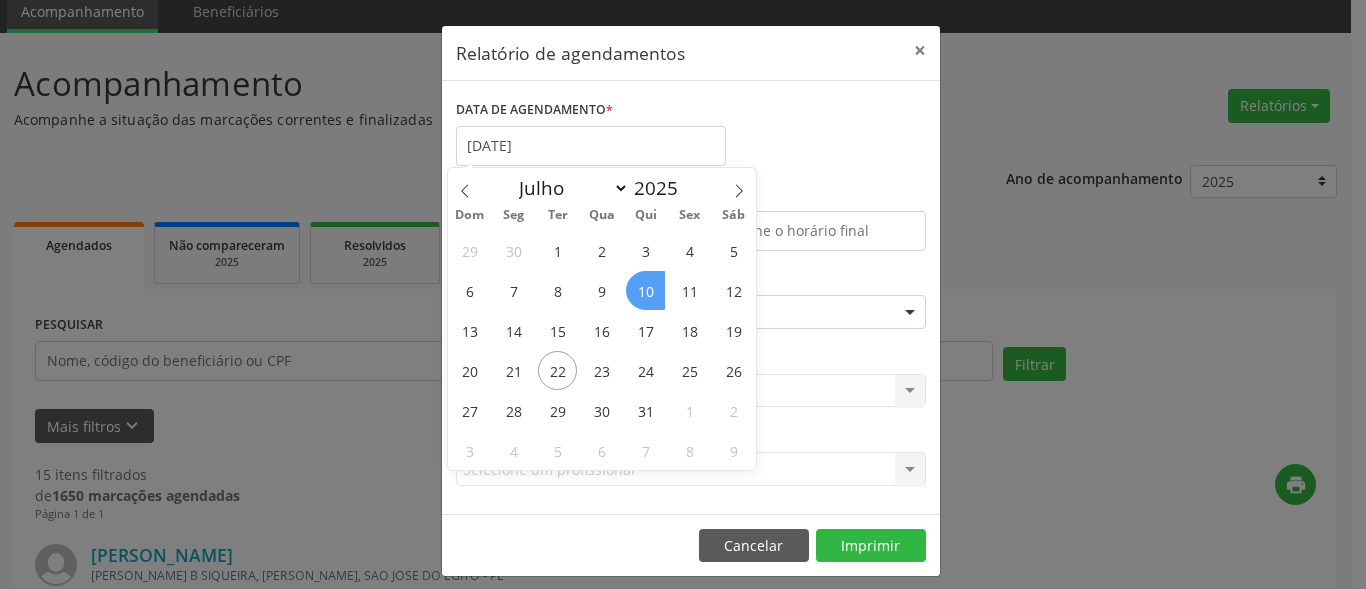 click on "10" at bounding box center [645, 290] 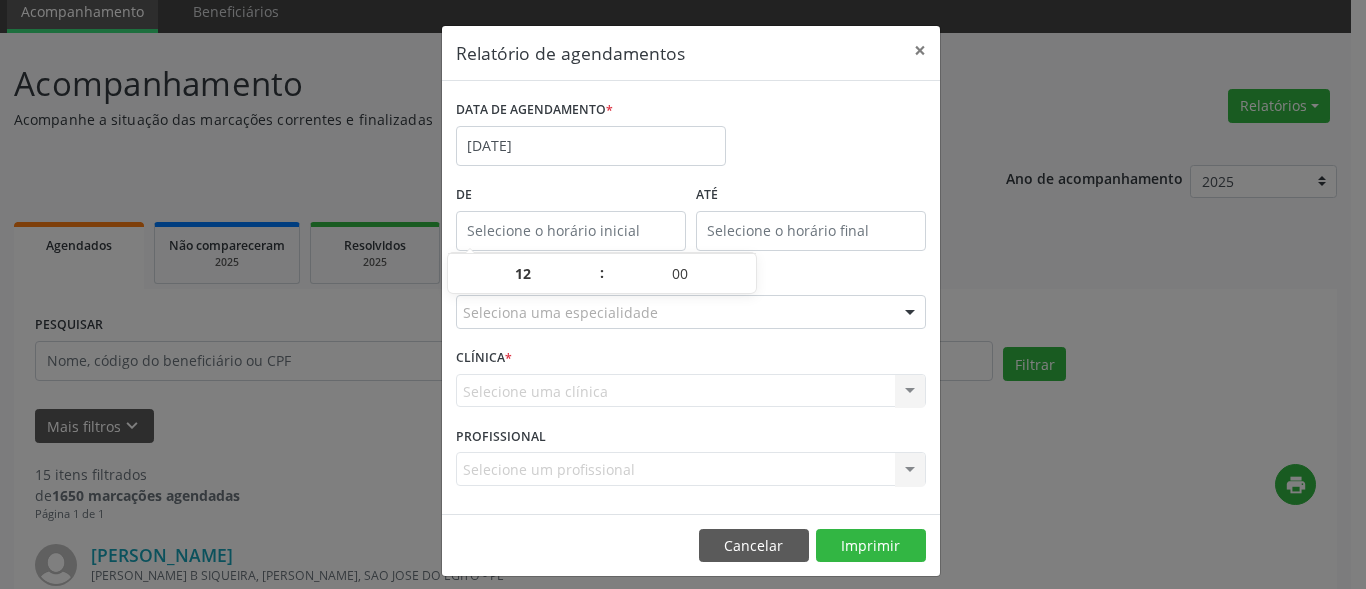 type on "12:00" 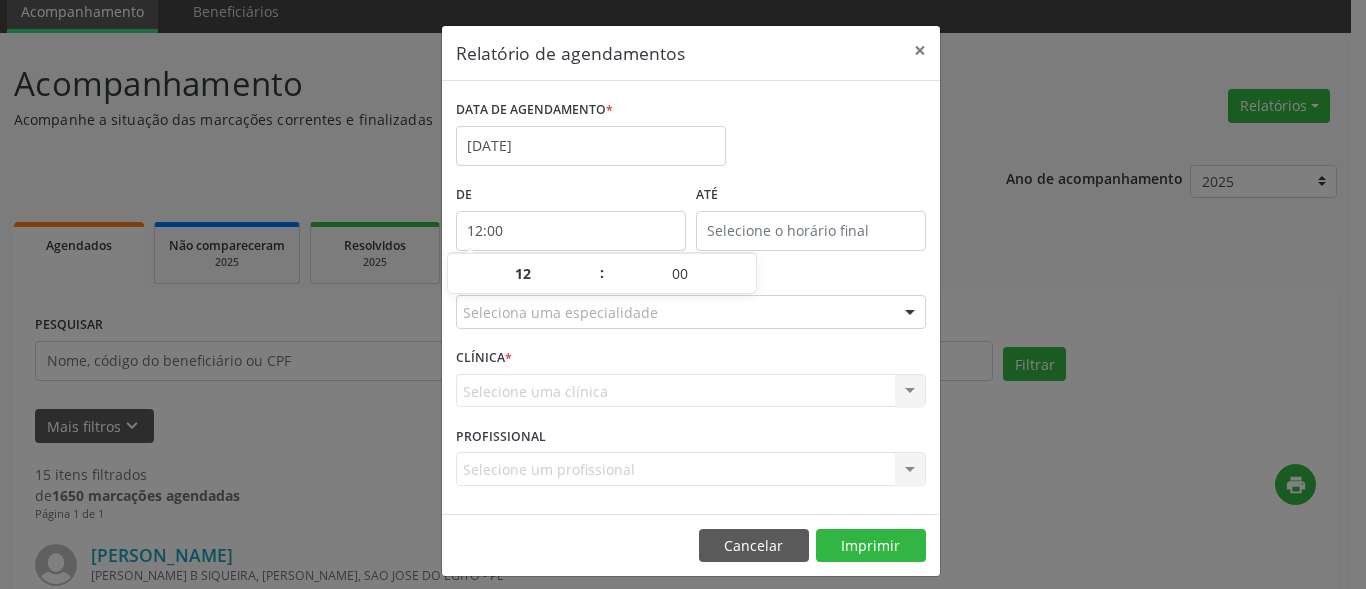 click on "12:00" at bounding box center [571, 231] 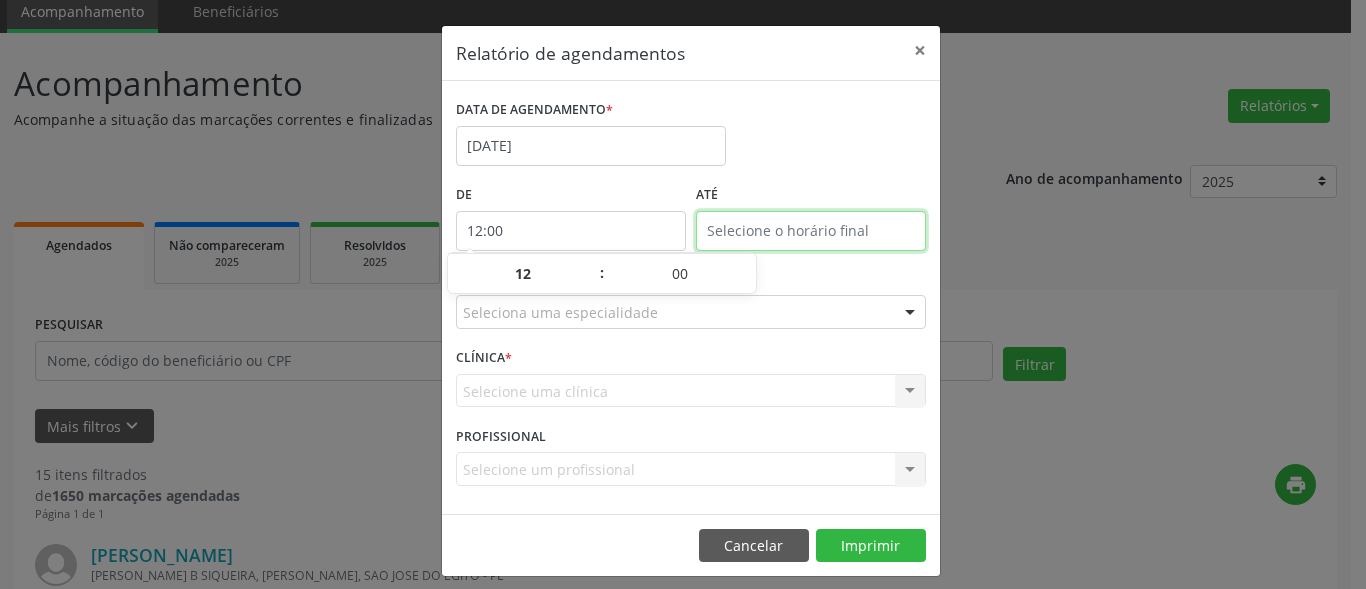 click on "Central de Marcação
[PERSON_NAME]
Recepcionista da clínica

Configurações
Sair
apps
Acompanhamento
Beneficiários
Acompanhamento
Acompanhe a situação das marcações correntes e finalizadas
Relatórios
Agendamentos
Procedimentos realizados
Ano de acompanhamento
2025 2024 2023 2022 2021   Agendados   Não compareceram
2025
Resolvidos
2025
Cancelados
2025
PESQUISAR
DATA DE ATENDIMENTO
[DATE] até [DATE]
Filtrar
UNIDADE EXECUTANTE
Selecione uma unidade
Todos as unidades   Clinica [GEOGRAPHIC_DATA] resultado encontrado para: "   "
Não há nenhuma opção para ser exibida.
PROFISSIONAL EXECUTANTE" at bounding box center (683, 217) 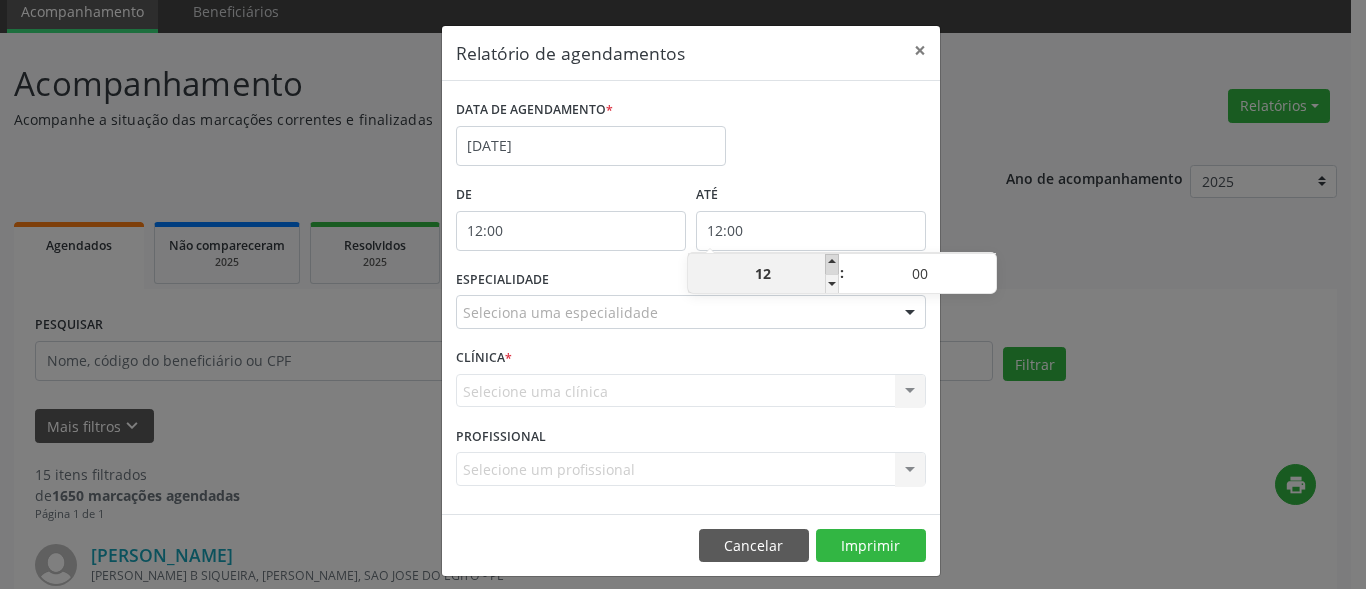 click at bounding box center [832, 264] 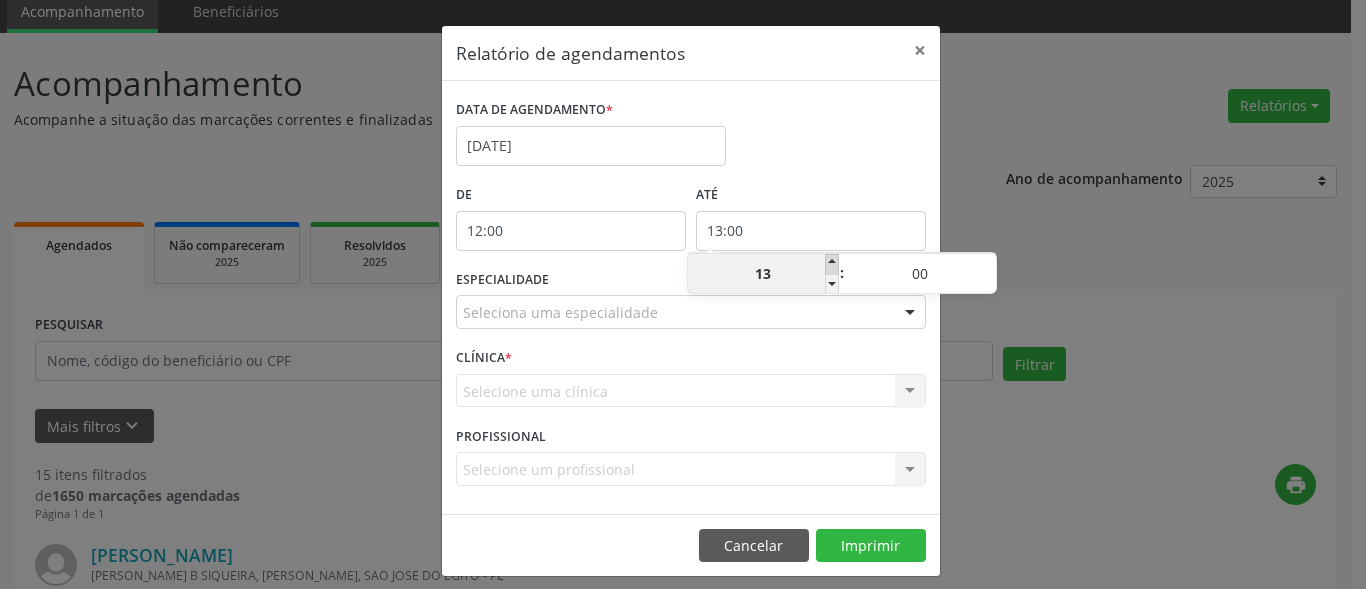 click at bounding box center (832, 264) 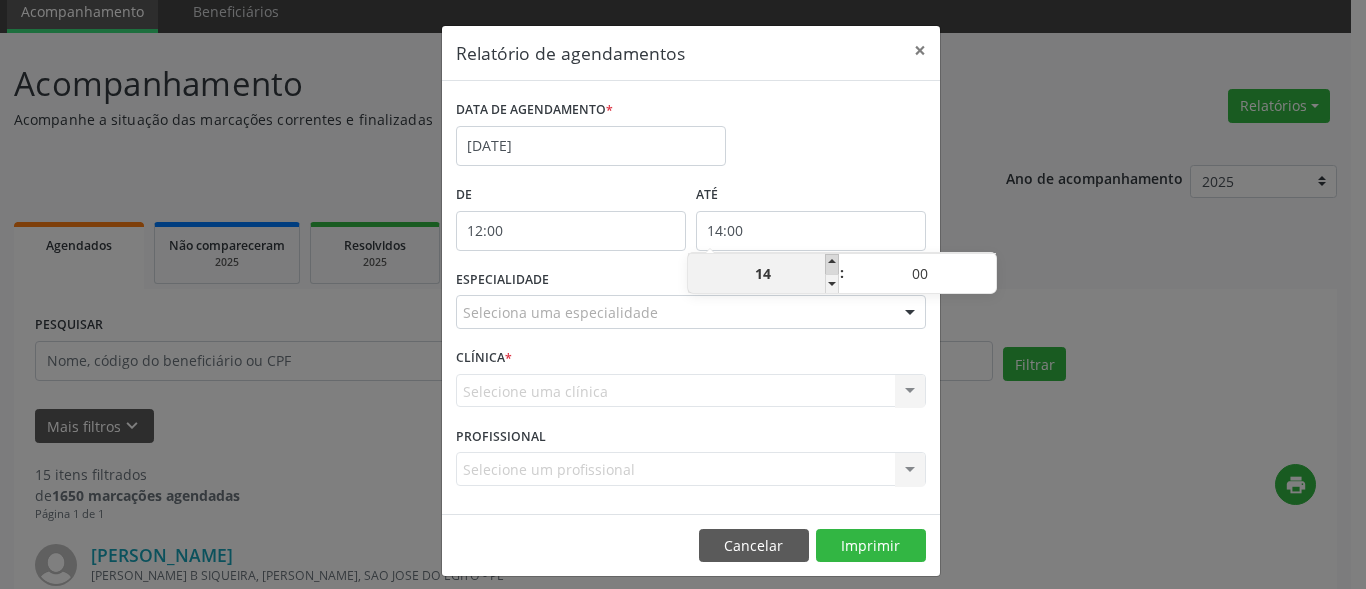 click at bounding box center [832, 264] 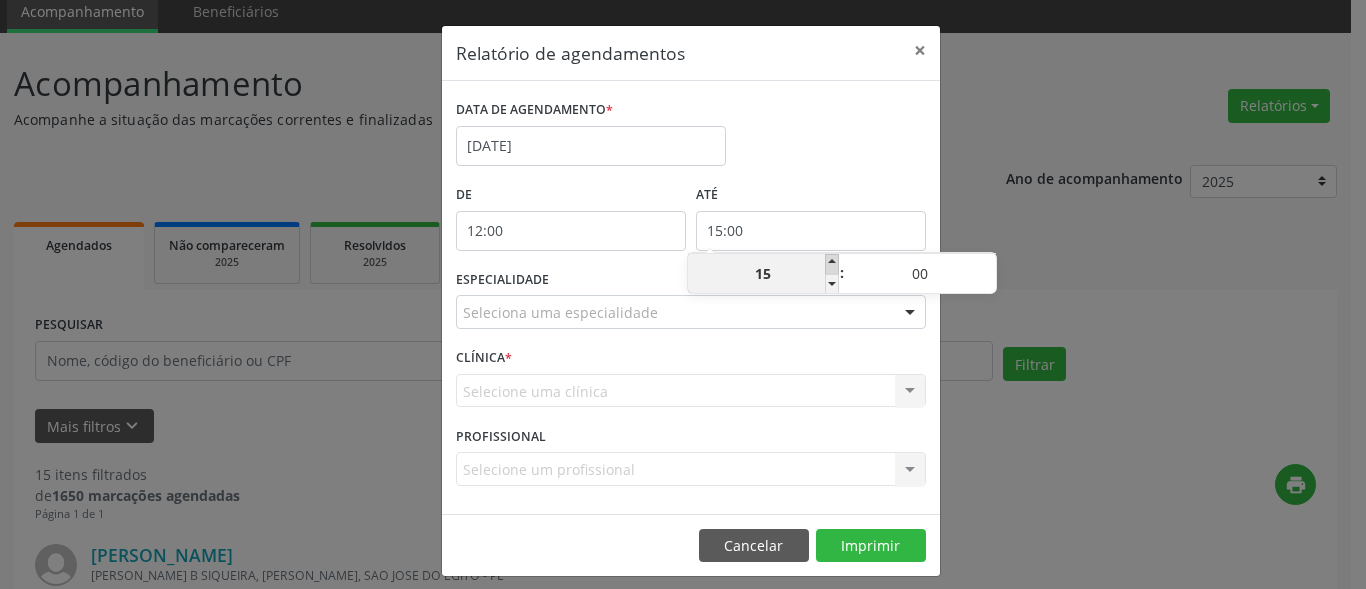 click at bounding box center [832, 264] 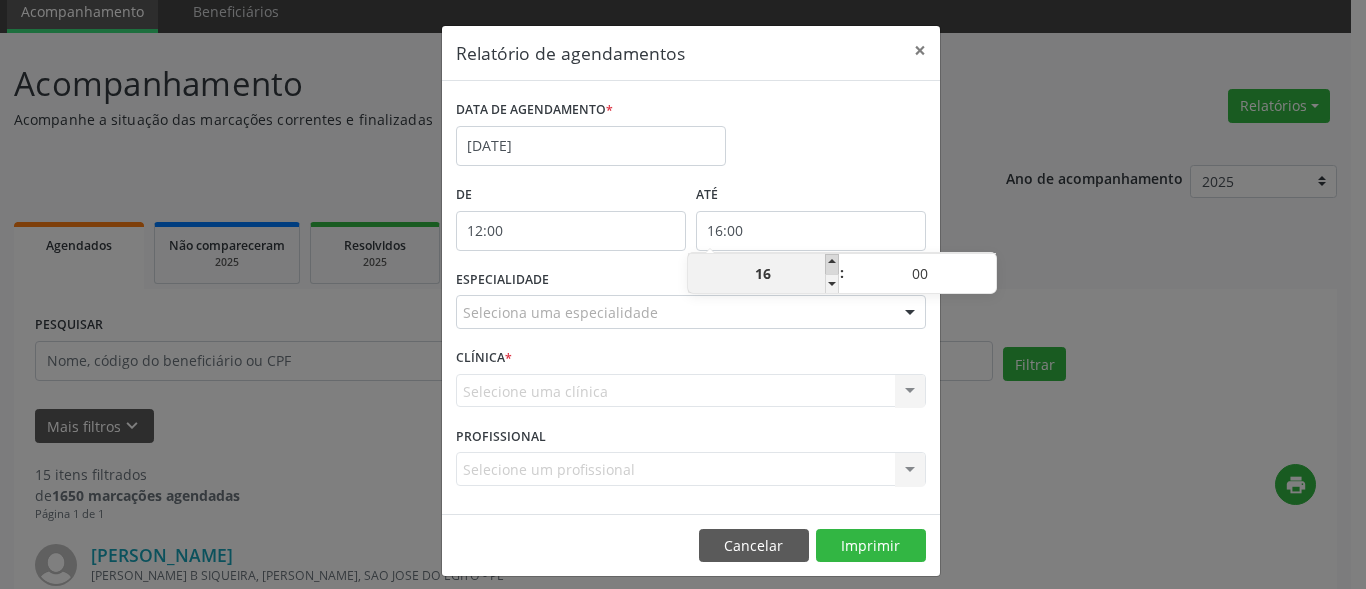 click at bounding box center (832, 264) 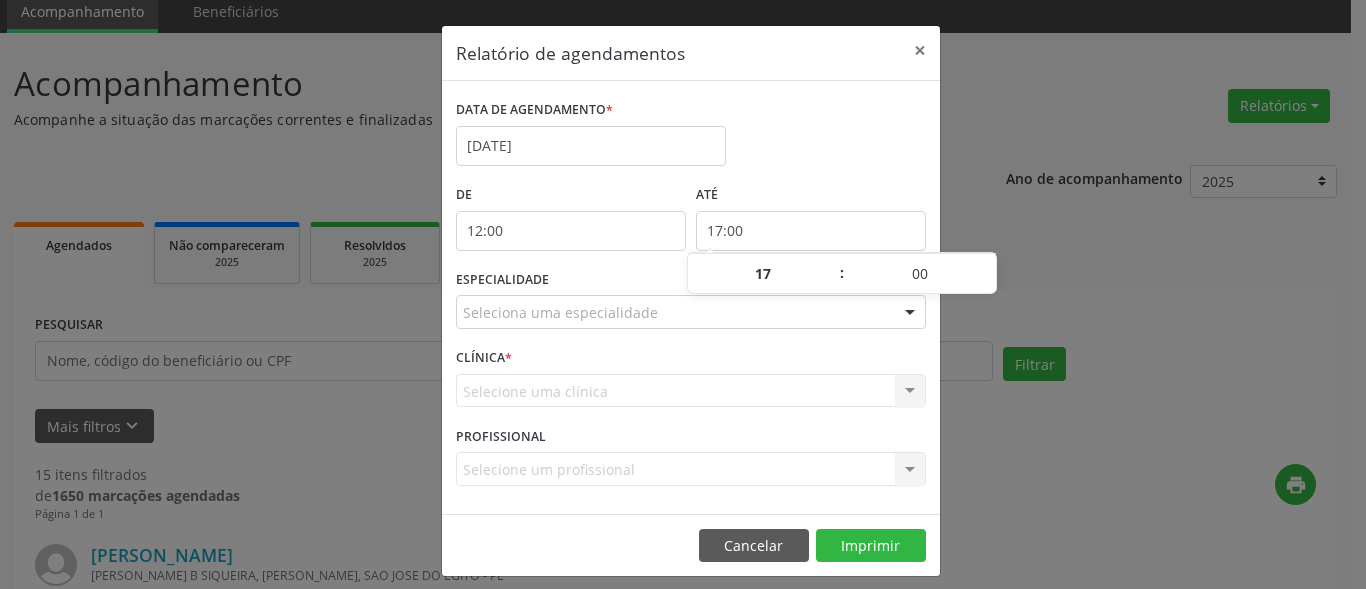 click on "Seleciona uma especialidade" at bounding box center [691, 312] 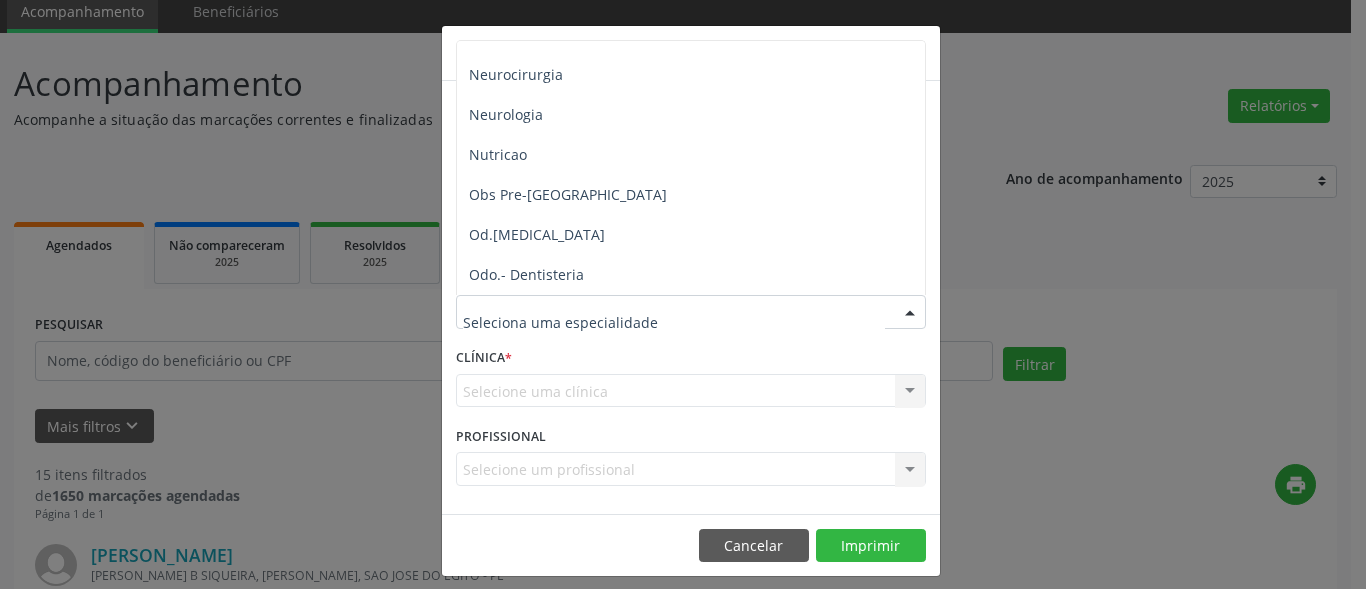 scroll, scrollTop: 1998, scrollLeft: 0, axis: vertical 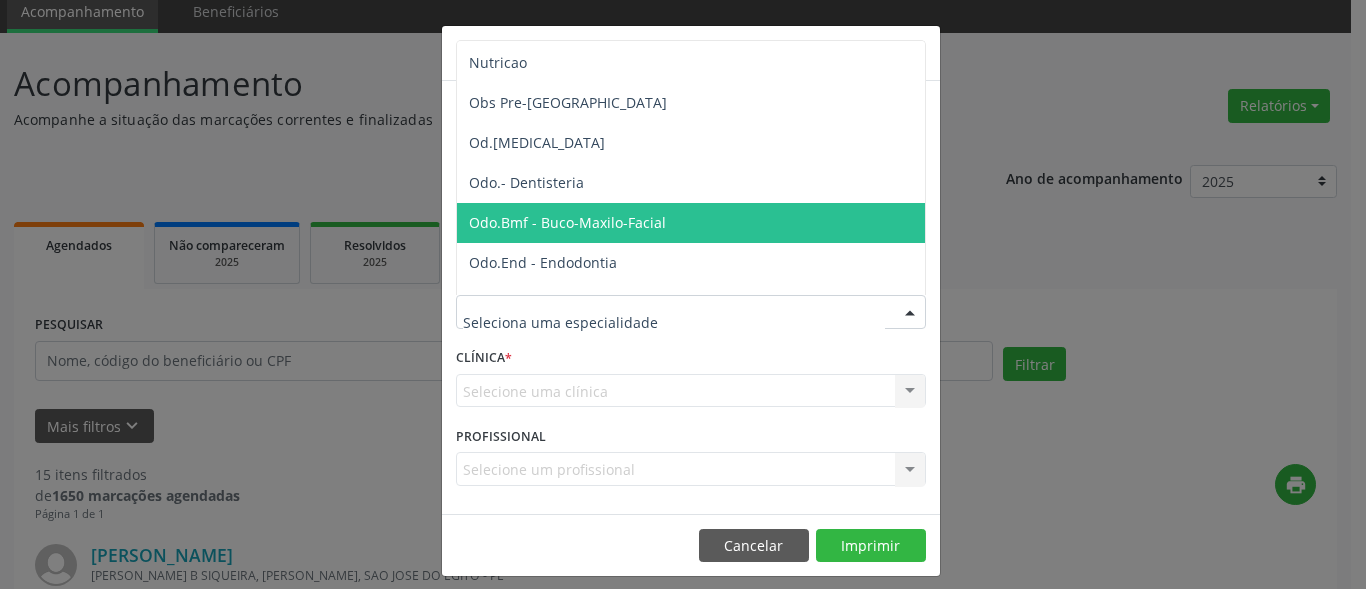 click on "Odo.Bmf - Buco-Maxilo-Facial" at bounding box center (692, 223) 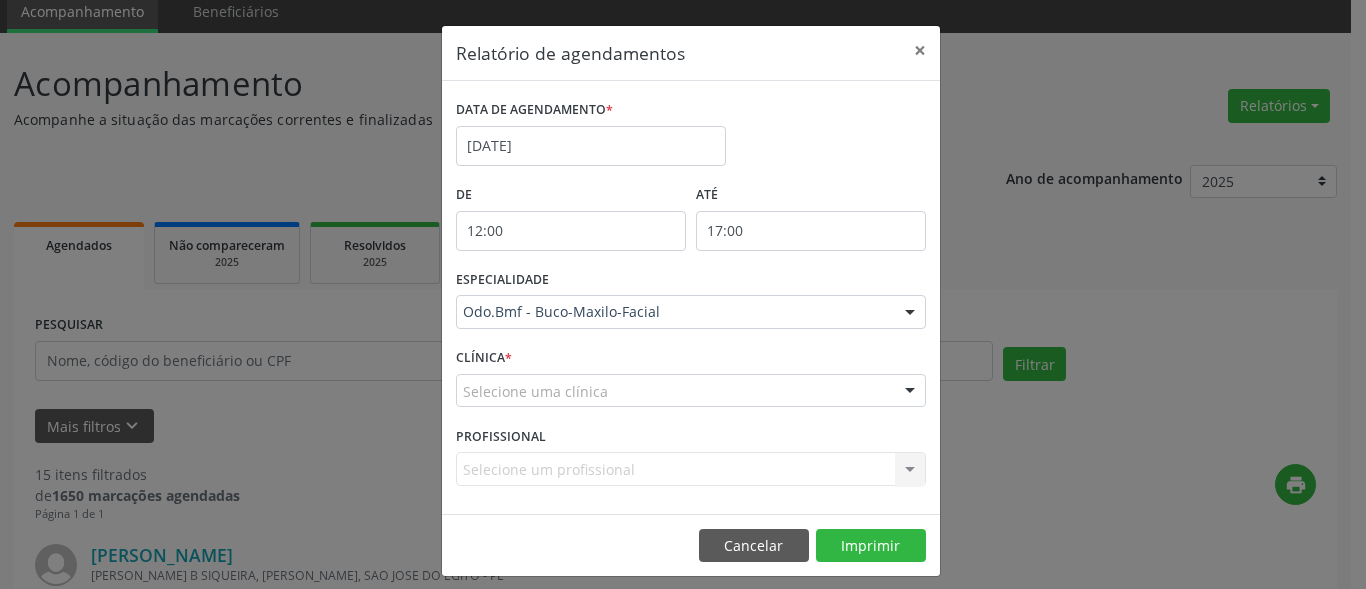 click at bounding box center (910, 313) 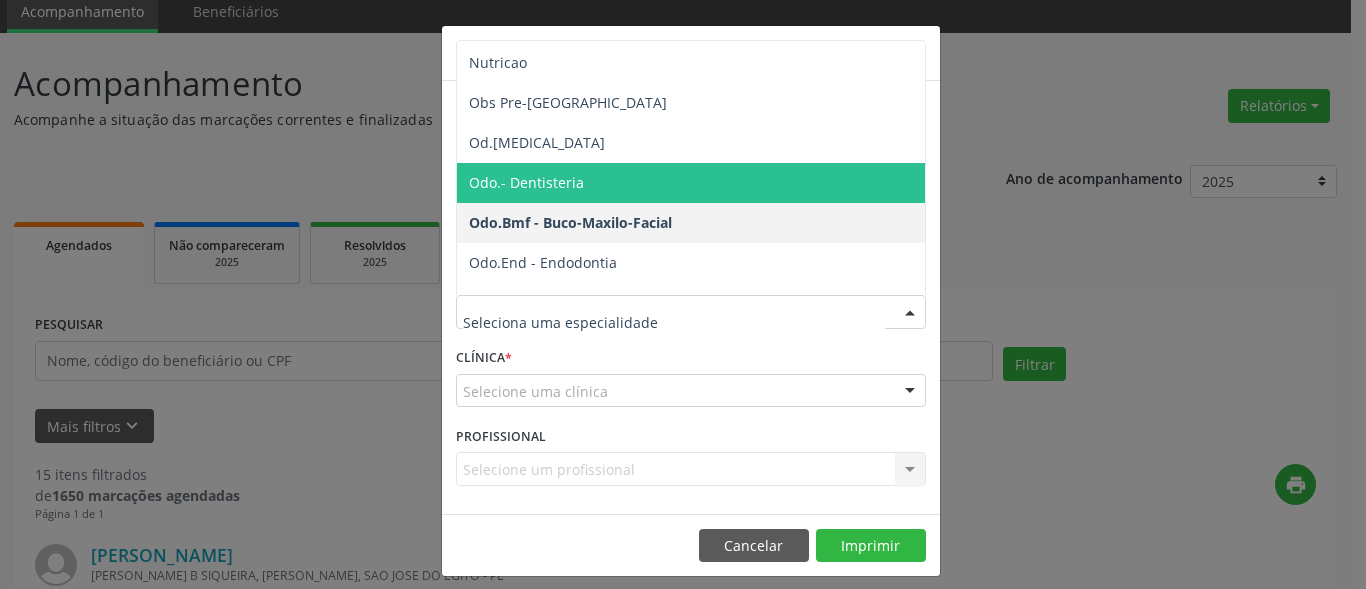 click on "Odo.- Dentisteria" at bounding box center [692, 183] 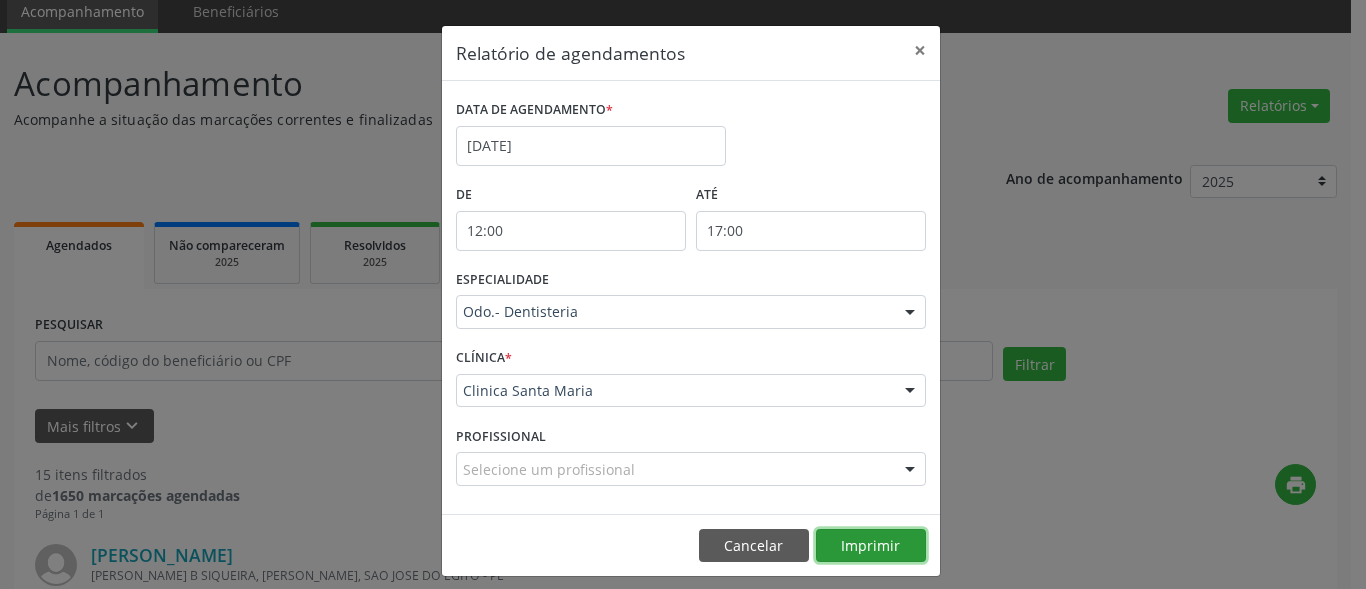 click on "Imprimir" at bounding box center (871, 546) 